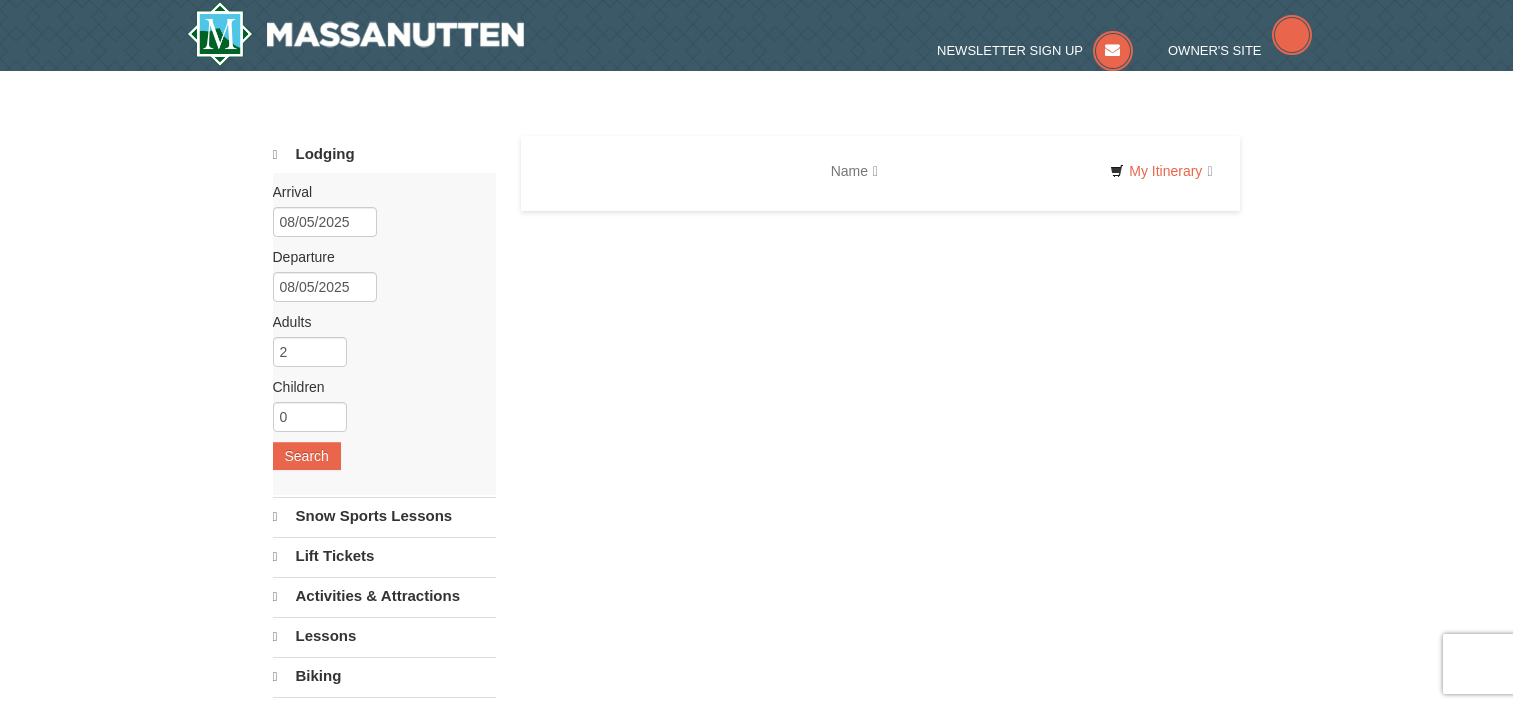 scroll, scrollTop: 0, scrollLeft: 0, axis: both 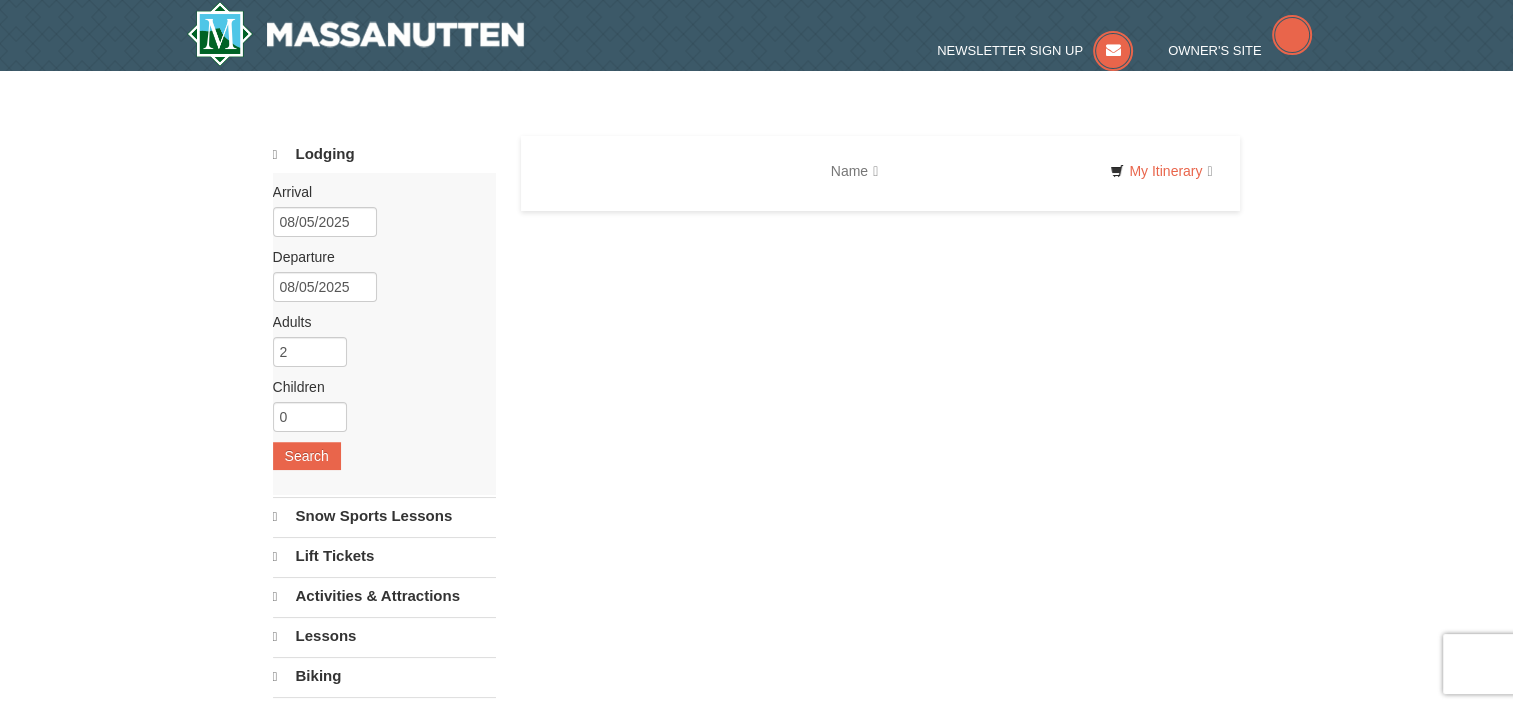 type 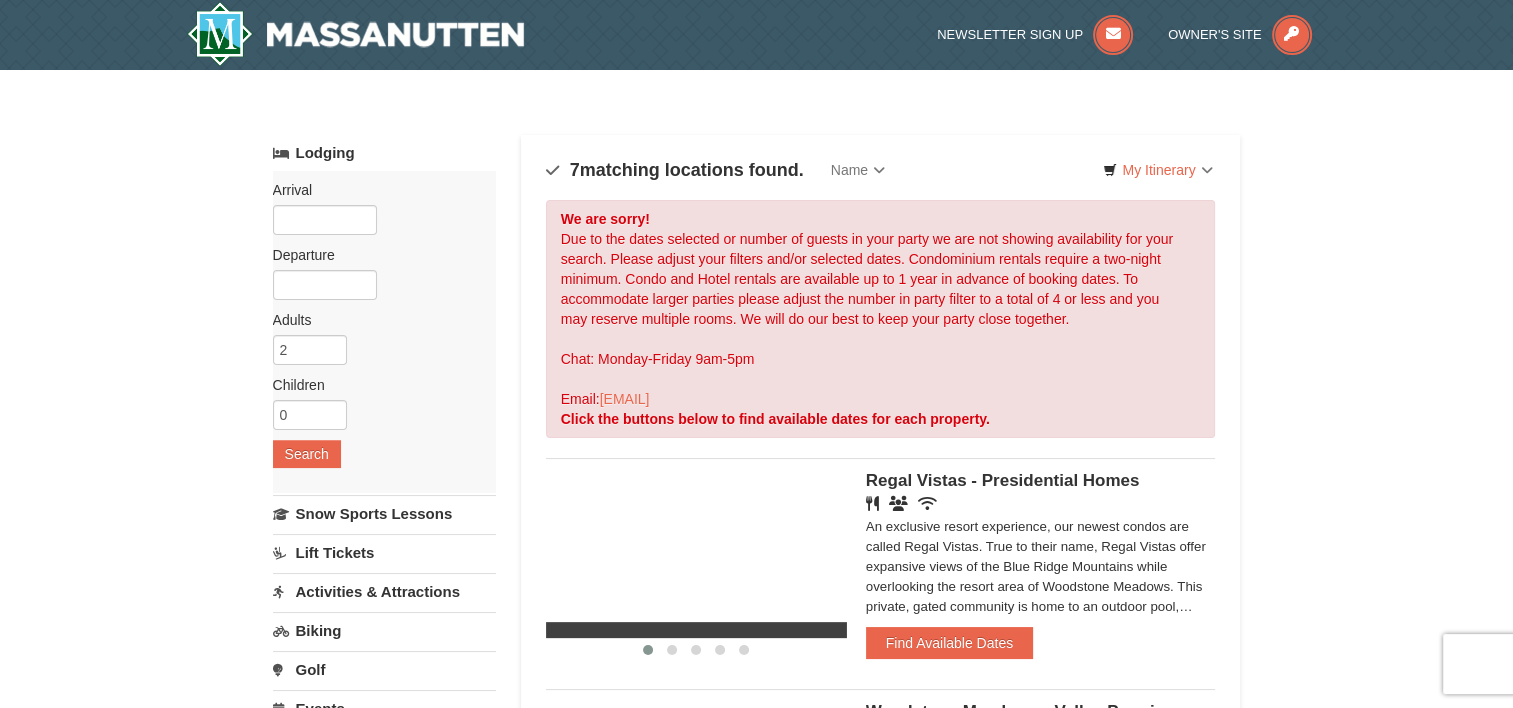scroll, scrollTop: 0, scrollLeft: 0, axis: both 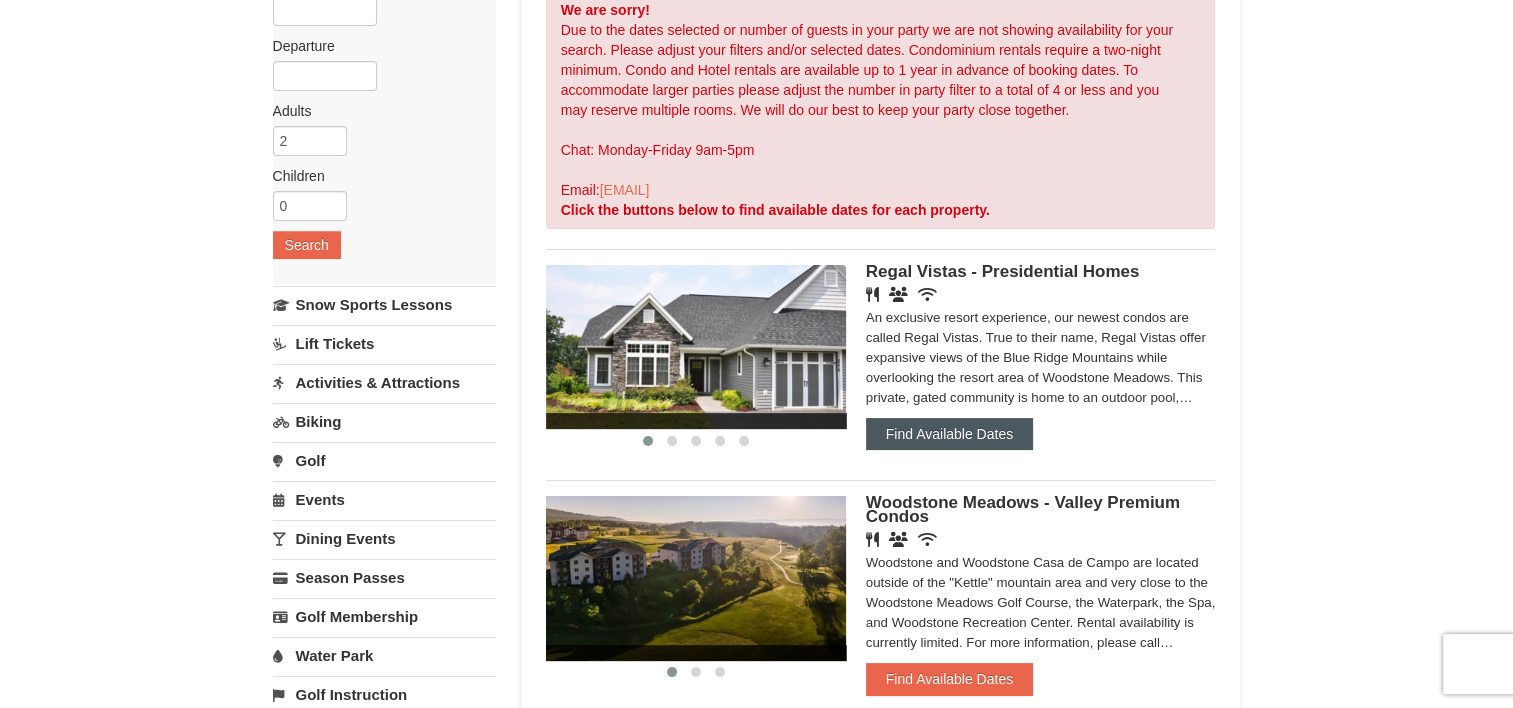 click on "Find Available Dates" at bounding box center [949, 434] 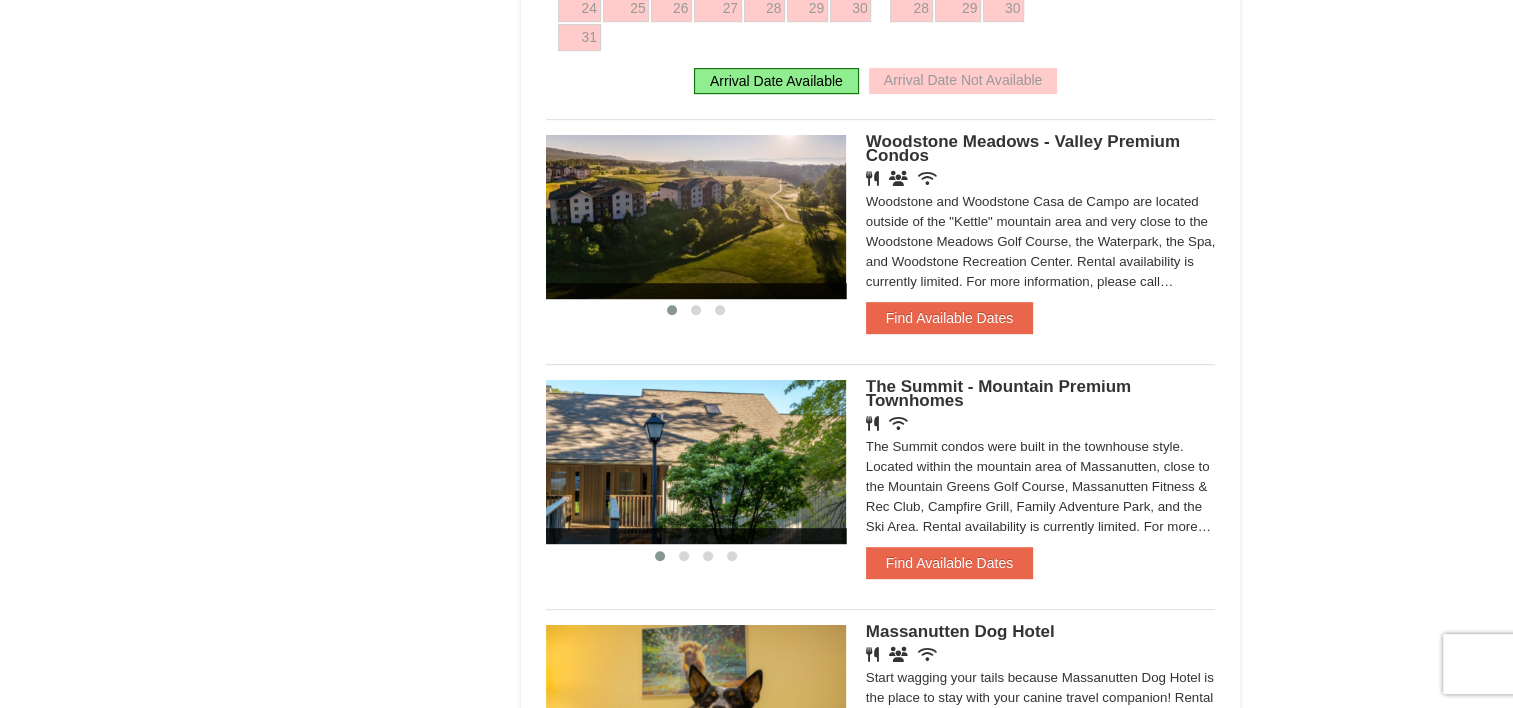 scroll, scrollTop: 961, scrollLeft: 0, axis: vertical 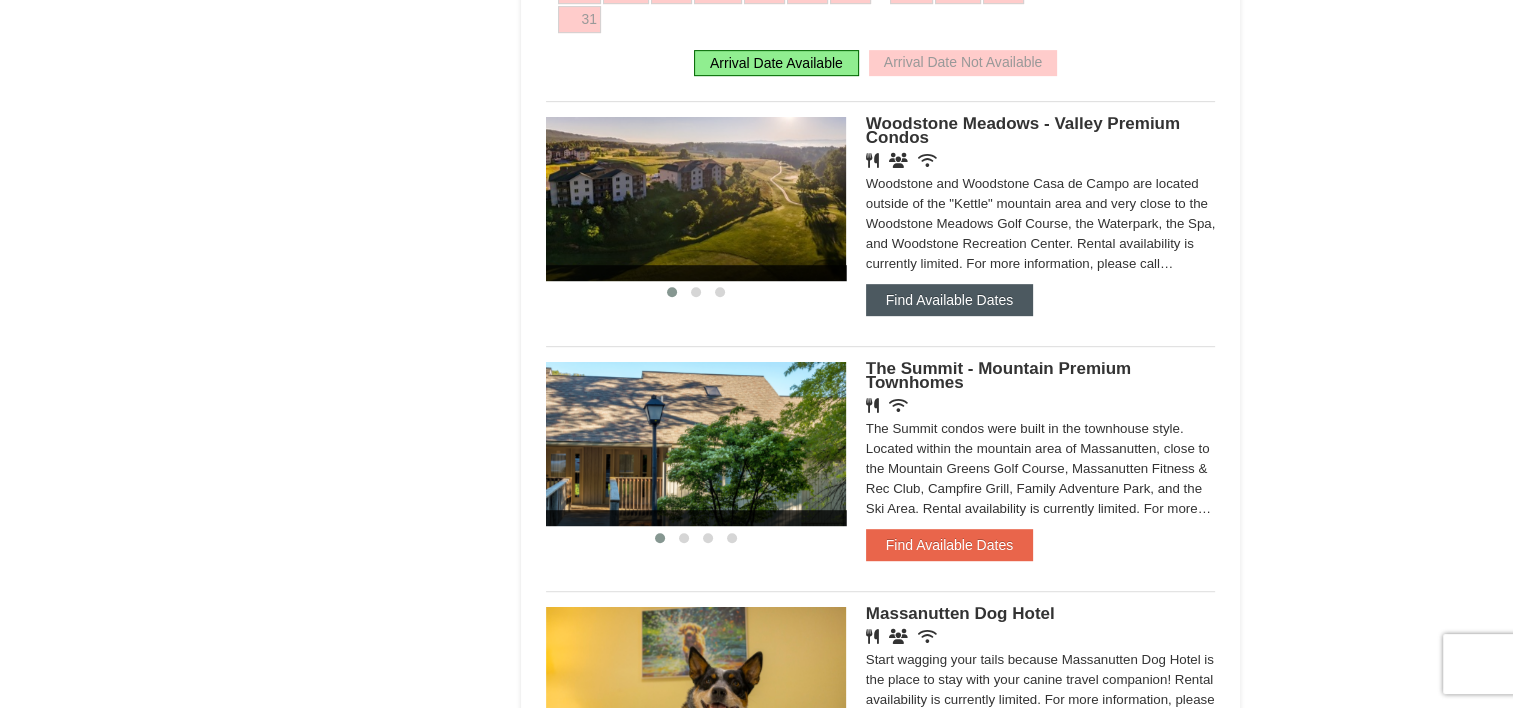 click on "Find Available Dates" at bounding box center [949, 300] 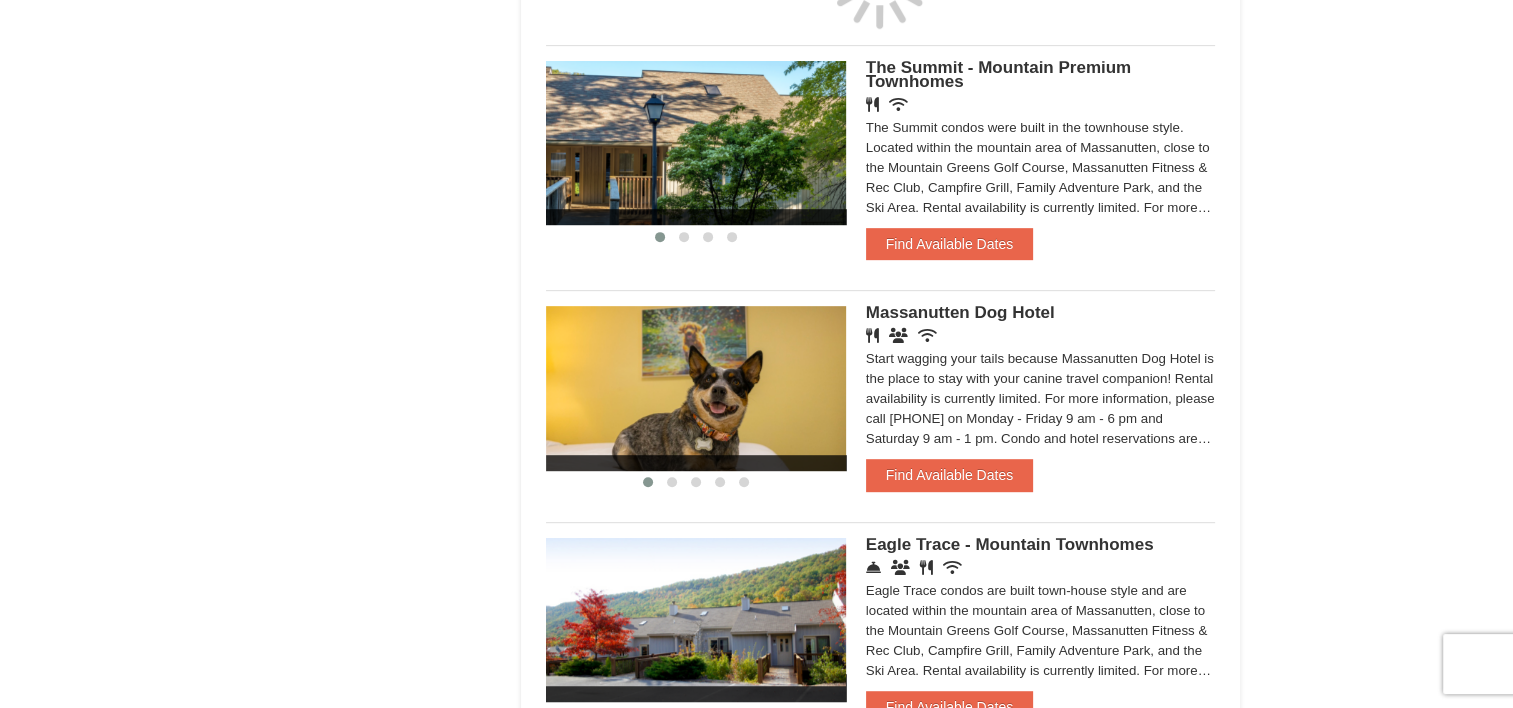 scroll, scrollTop: 960, scrollLeft: 0, axis: vertical 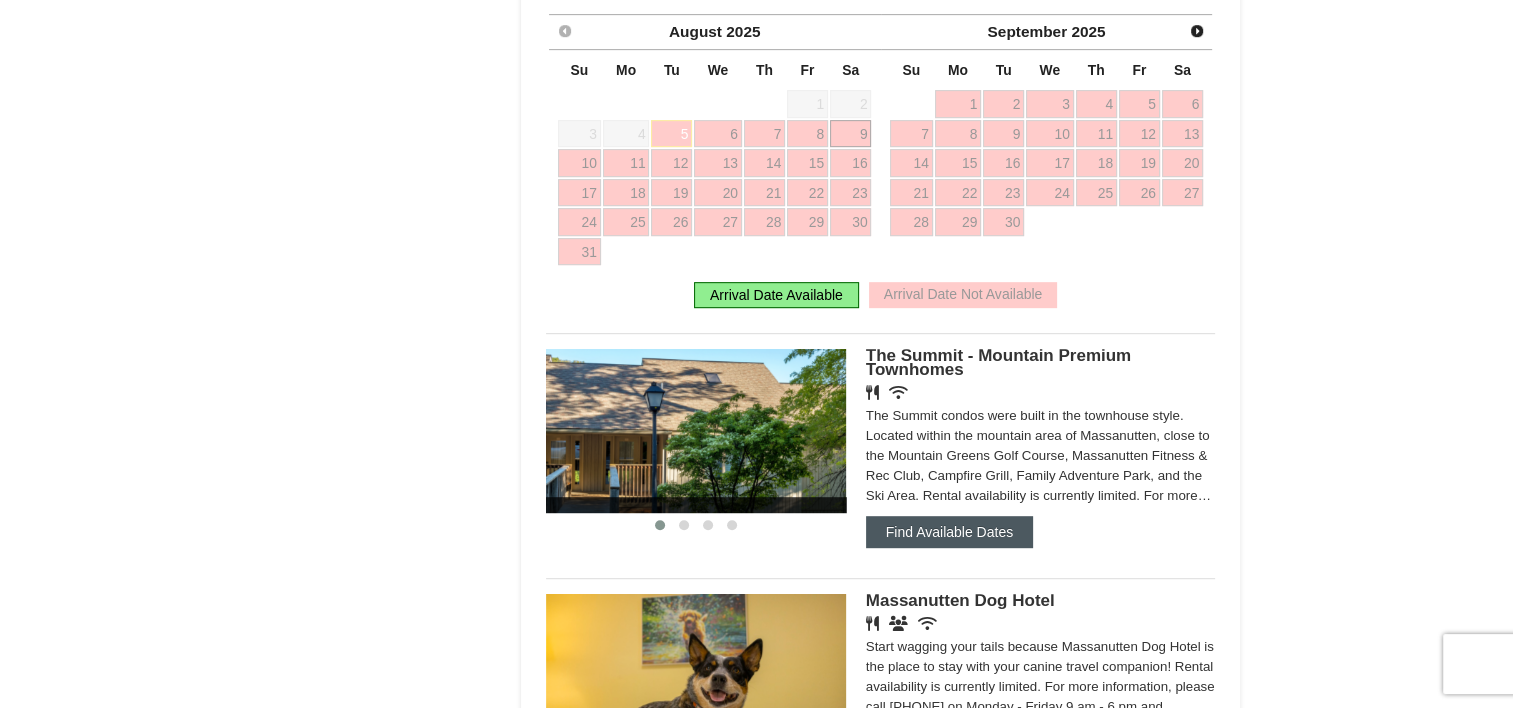 click on "Find Available Dates" at bounding box center [949, 532] 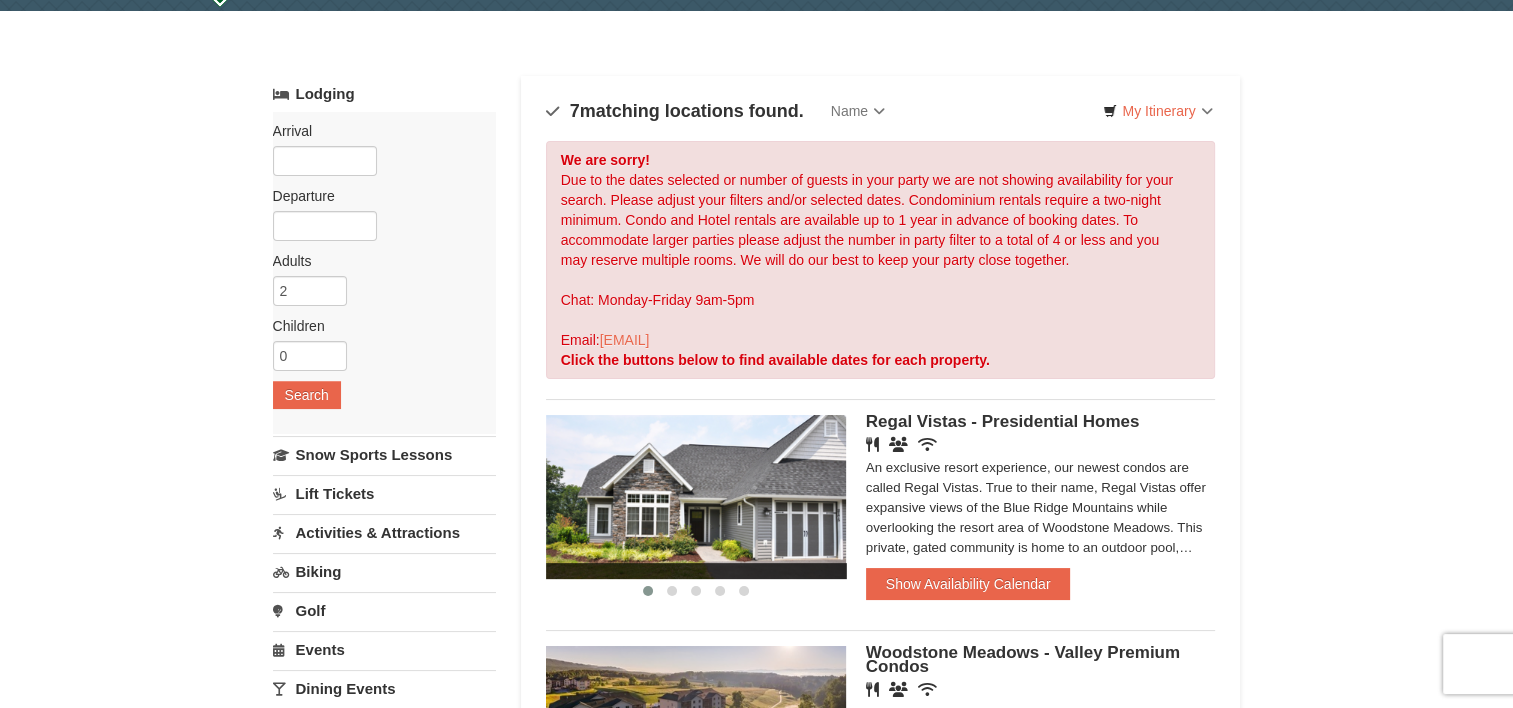 scroll, scrollTop: 0, scrollLeft: 0, axis: both 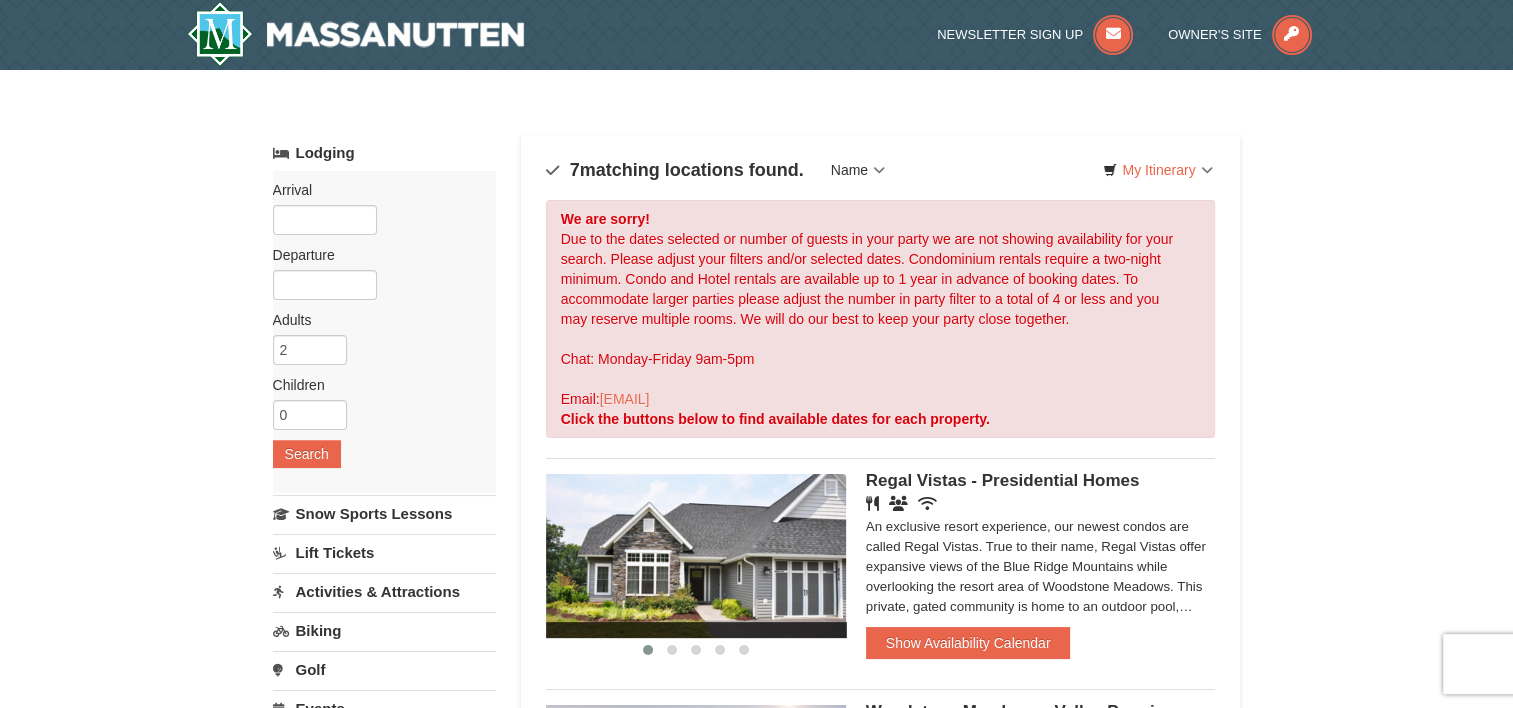 click on "Name" at bounding box center [858, 170] 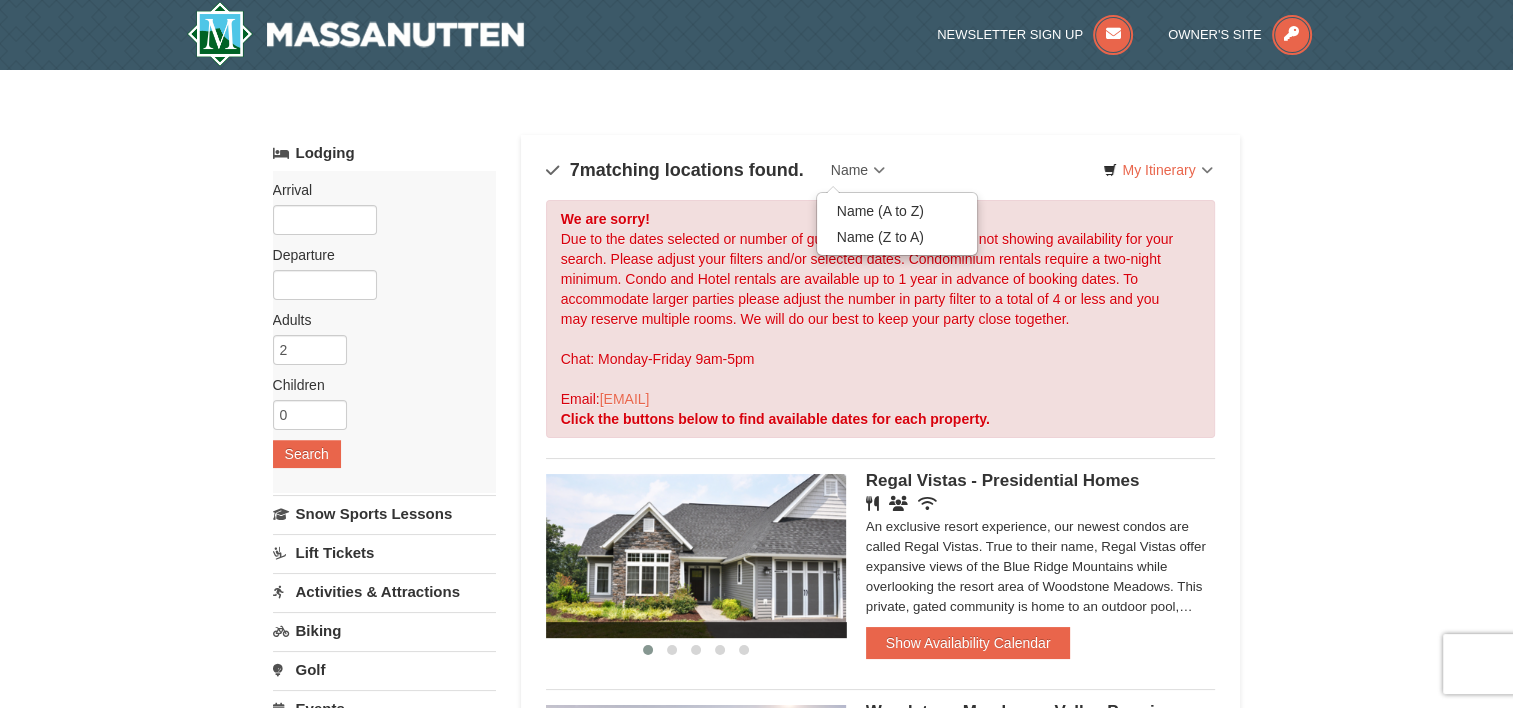 click on "×
Categories
Map
List
Filter
My Itinerary
Questions?  1-540-289-9441
Lodging
Arrival Please format dates MM/DD/YYYY Please format dates MM/DD/YYYY
Departure Please format dates MM/DD/YYYY Please format dates MM/DD/YYYY
Adults" at bounding box center [756, 1294] 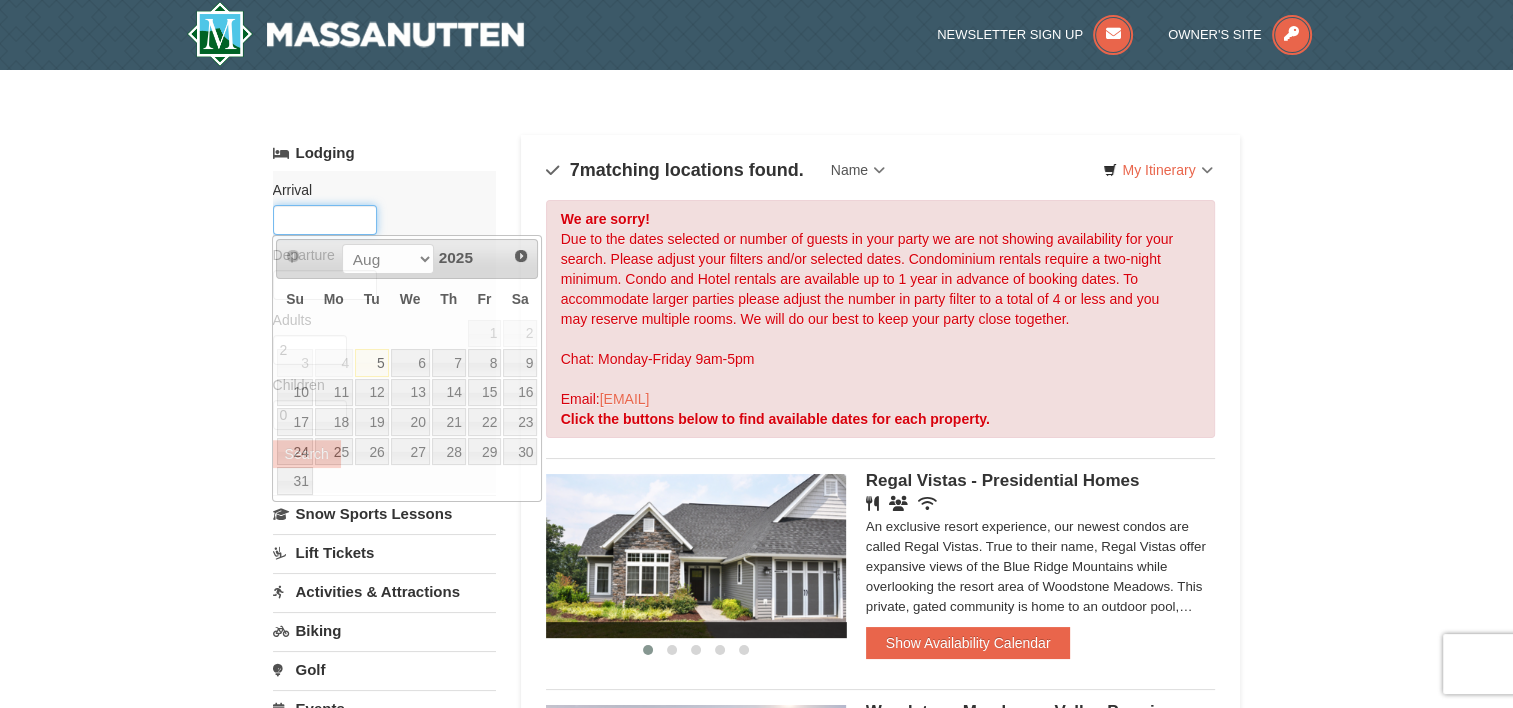 click at bounding box center (325, 220) 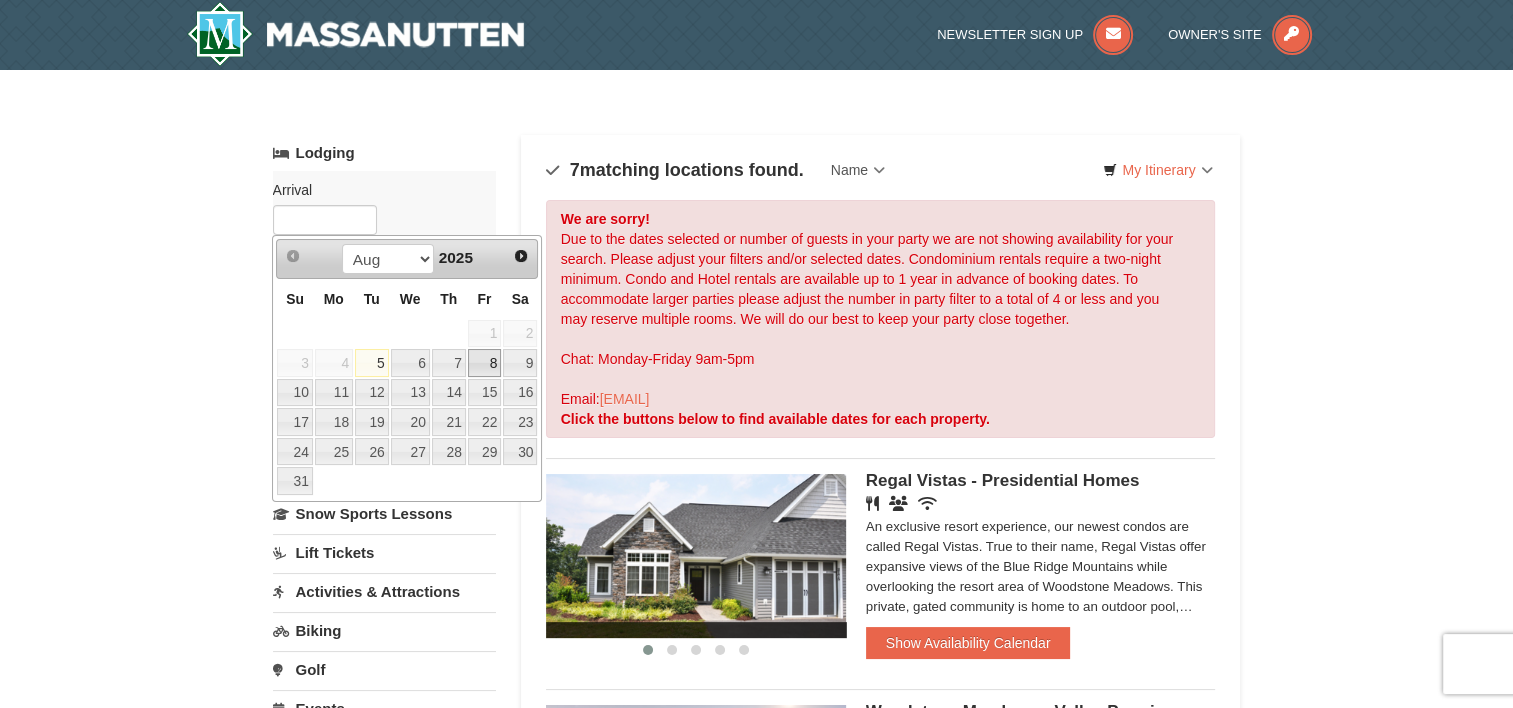 click on "8" at bounding box center [485, 363] 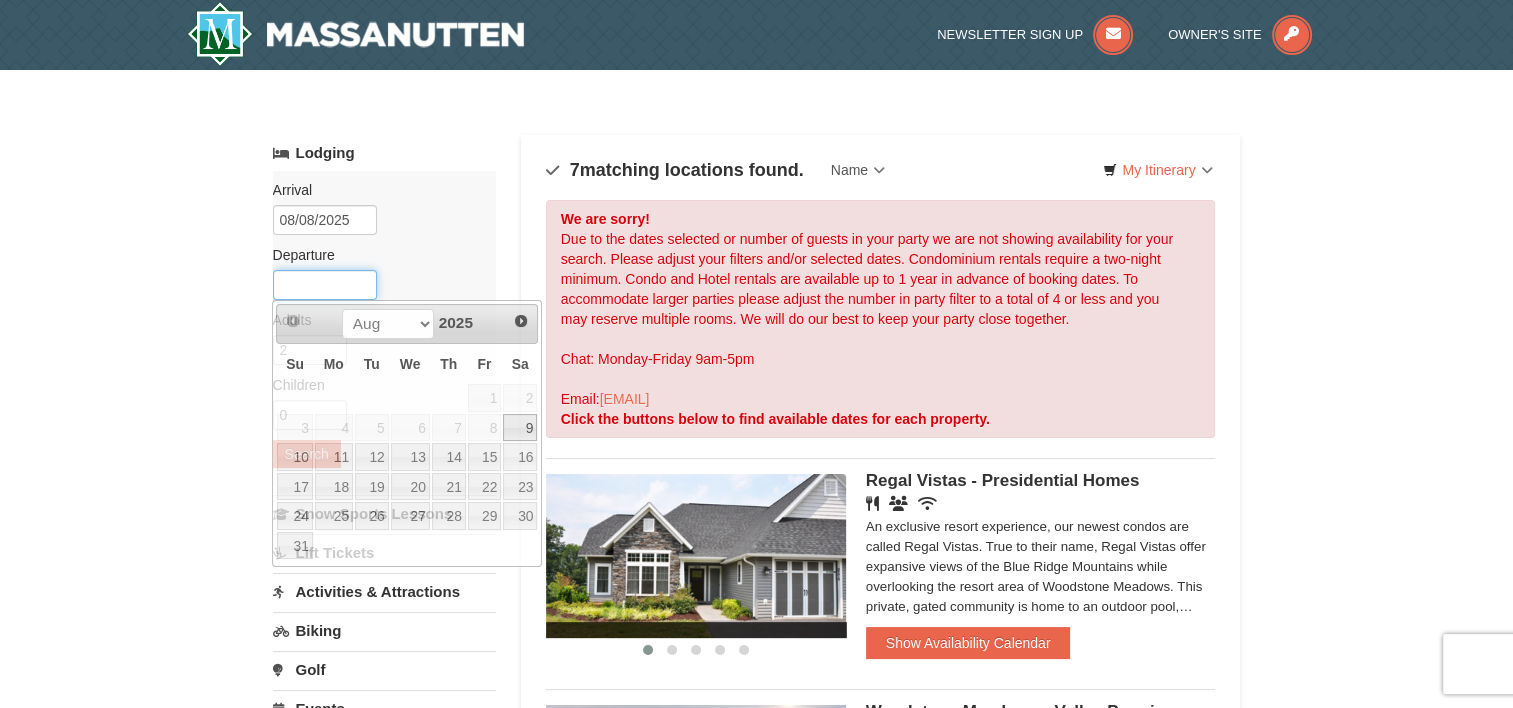 click at bounding box center (325, 285) 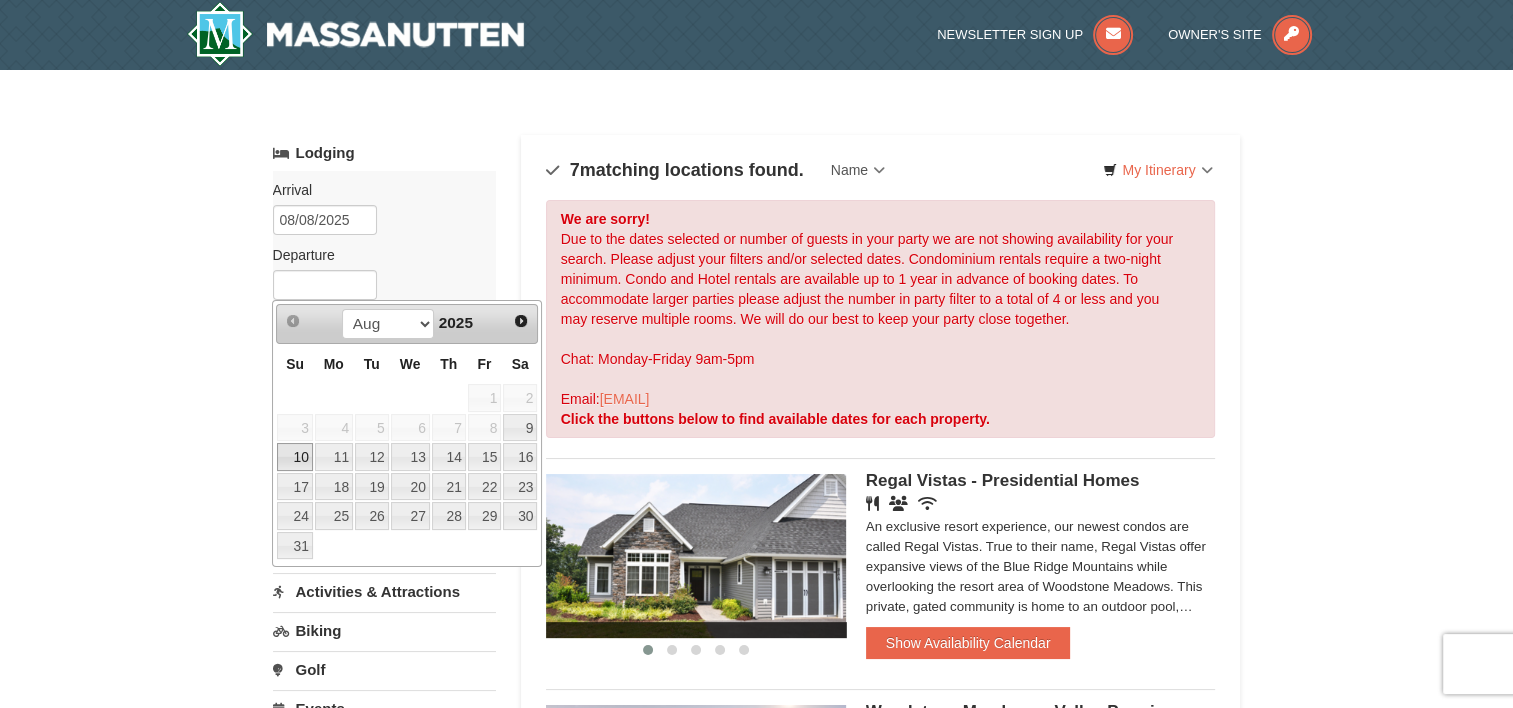 click on "10" at bounding box center (294, 457) 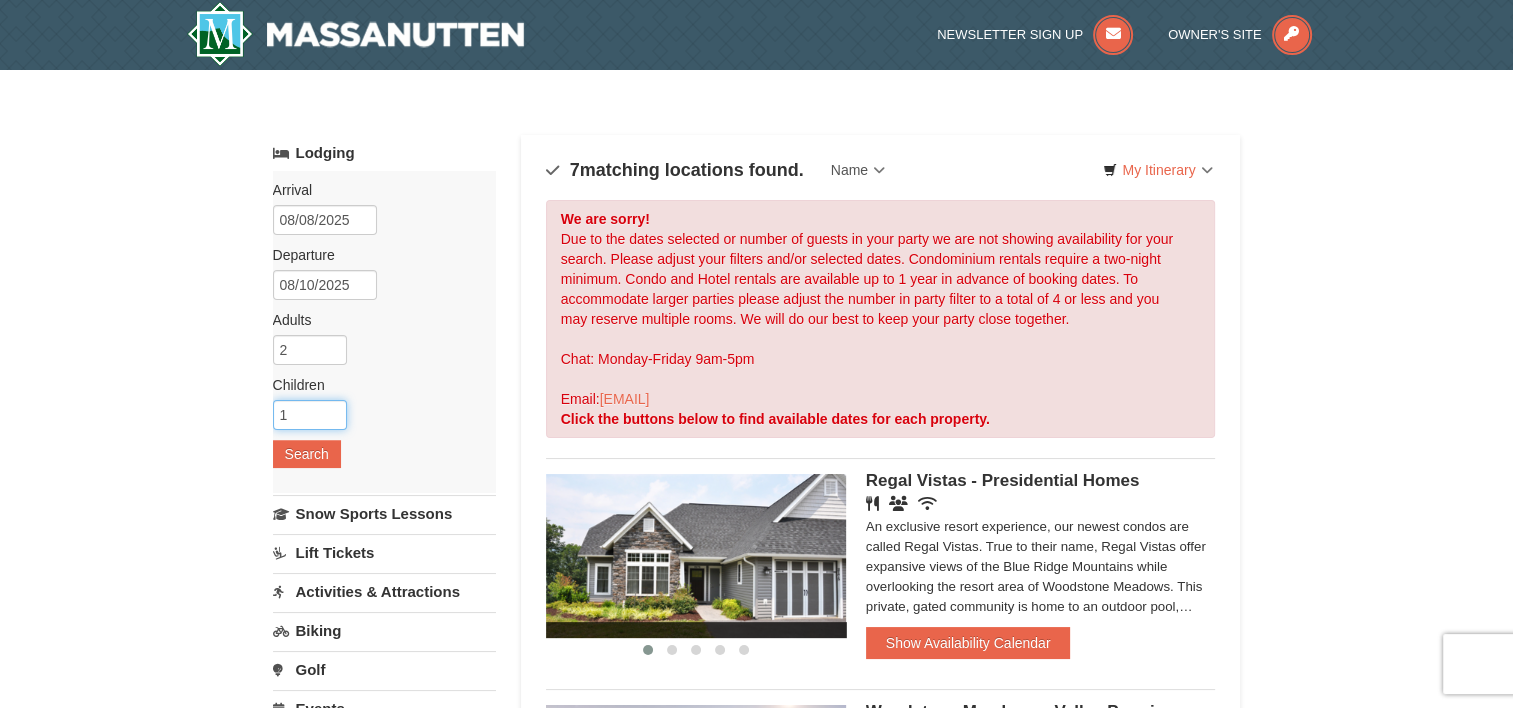 click on "1" at bounding box center (310, 415) 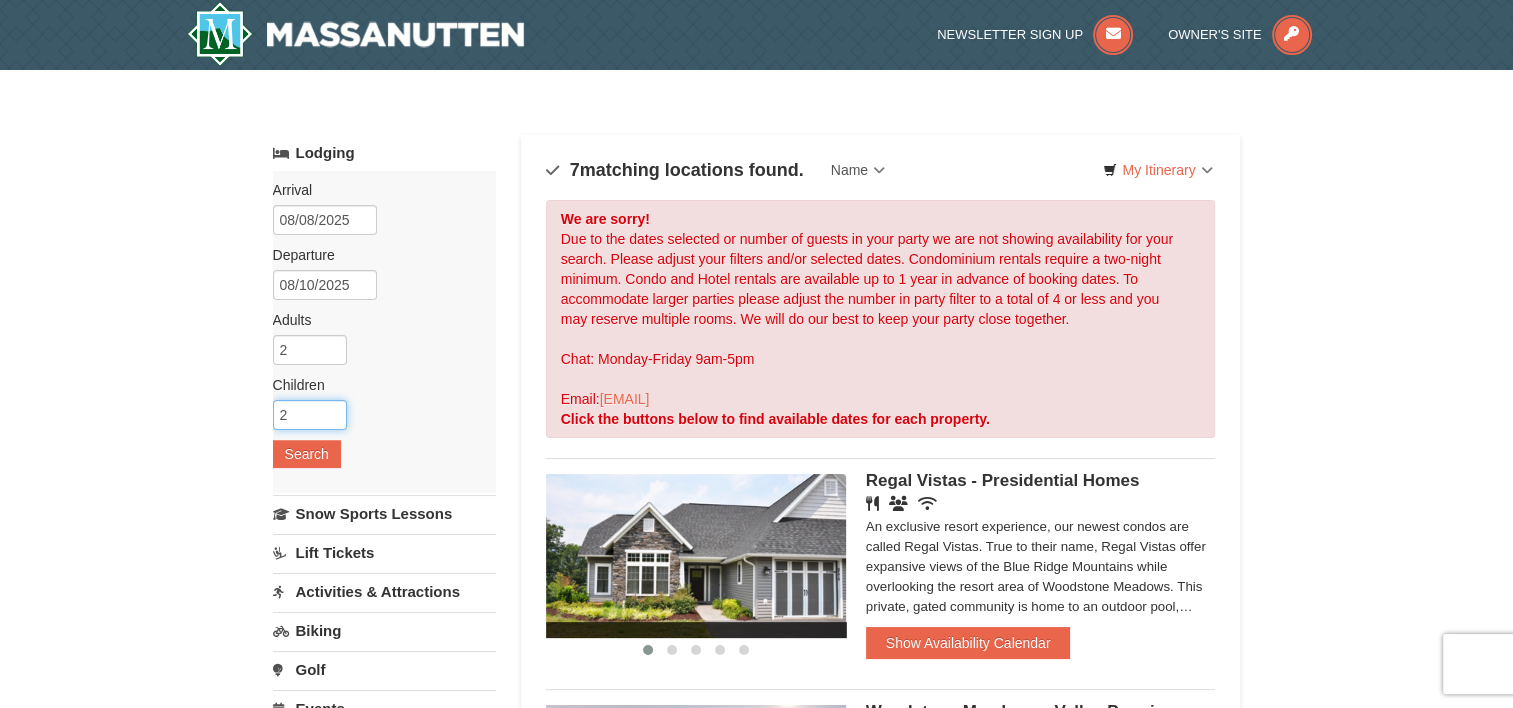 click on "2" at bounding box center (310, 415) 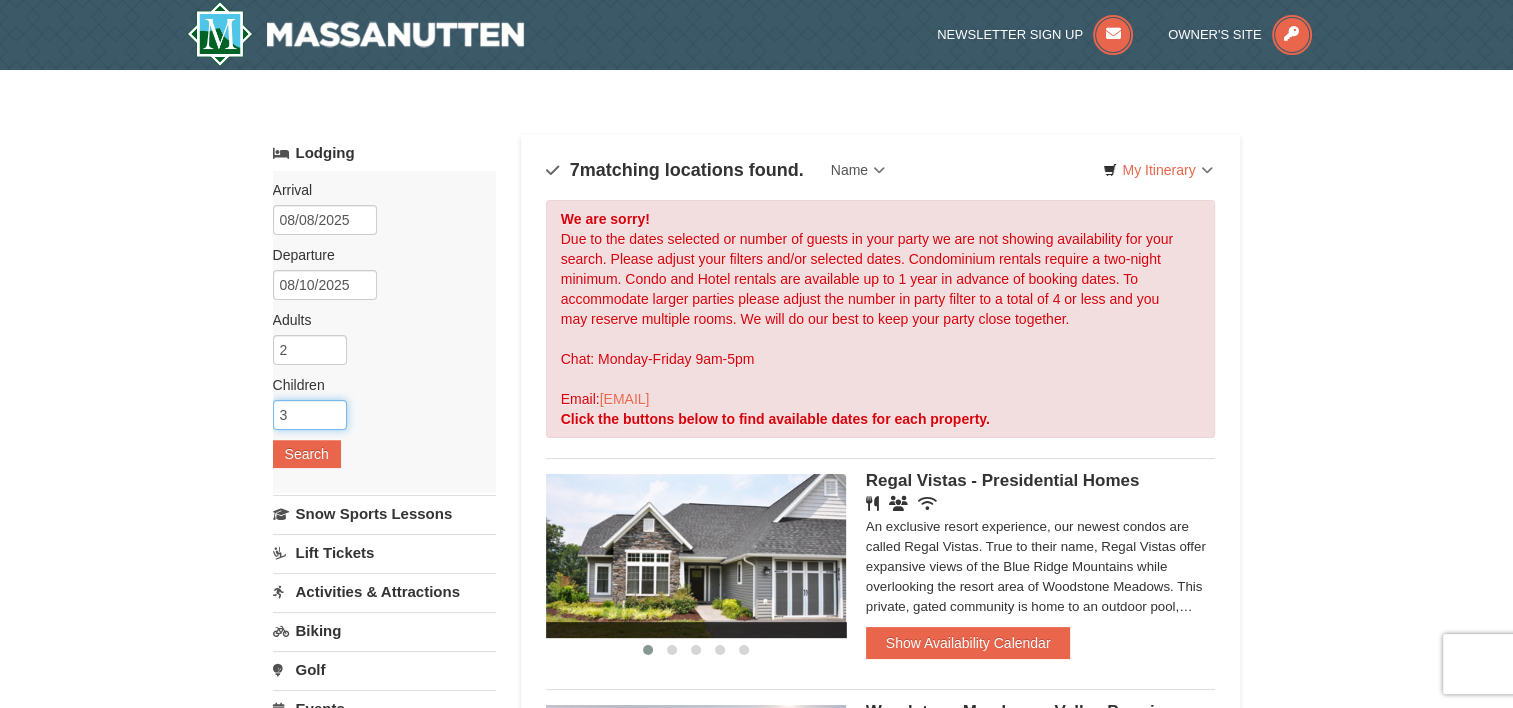 type on "3" 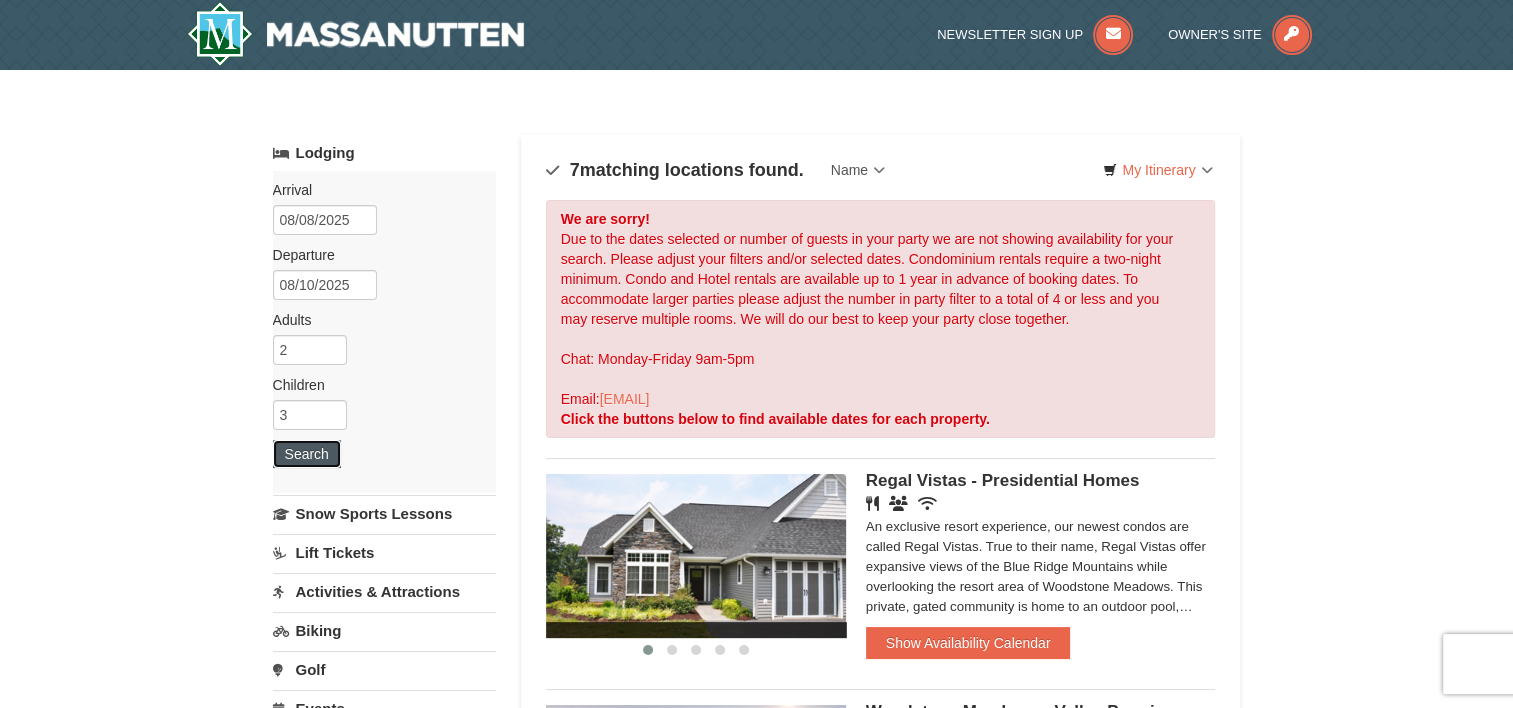 click on "Search" at bounding box center (307, 454) 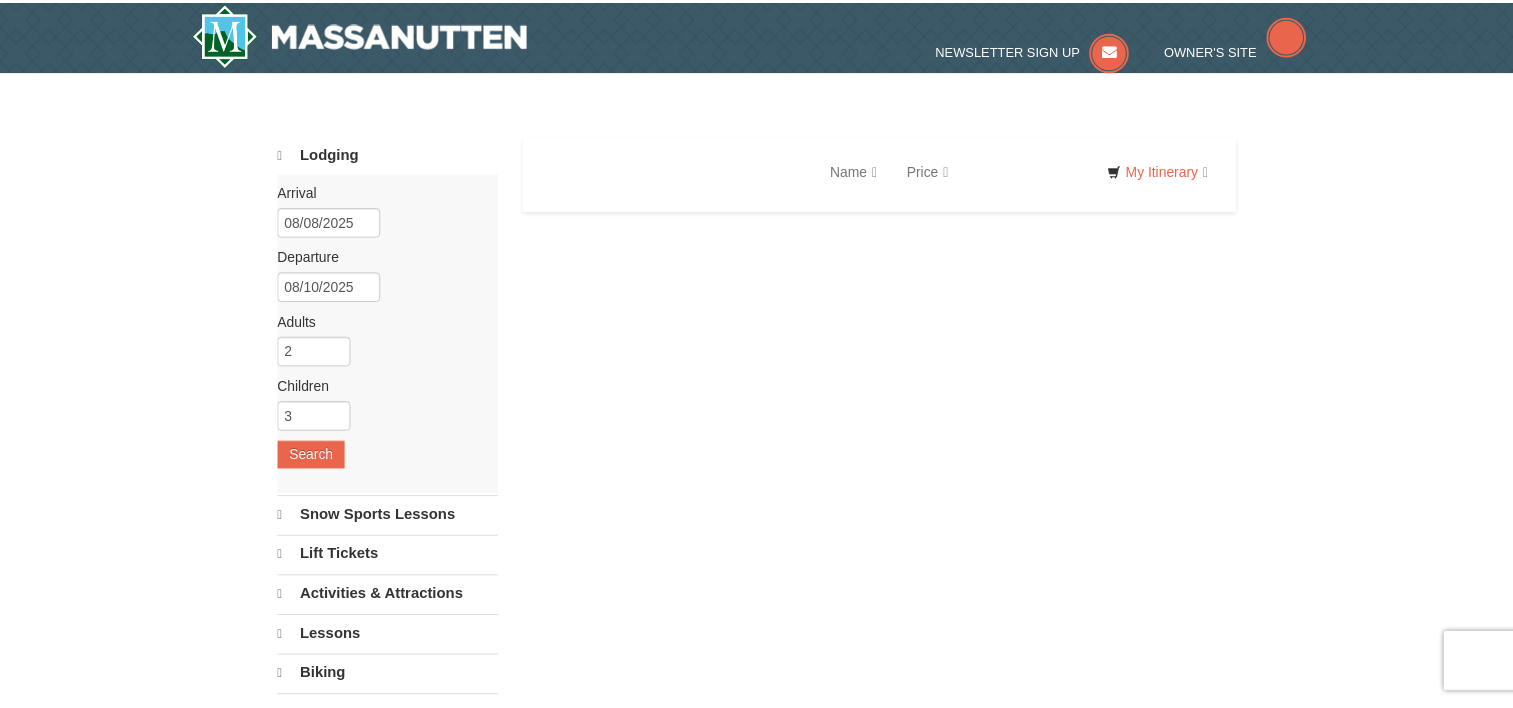 scroll, scrollTop: 0, scrollLeft: 0, axis: both 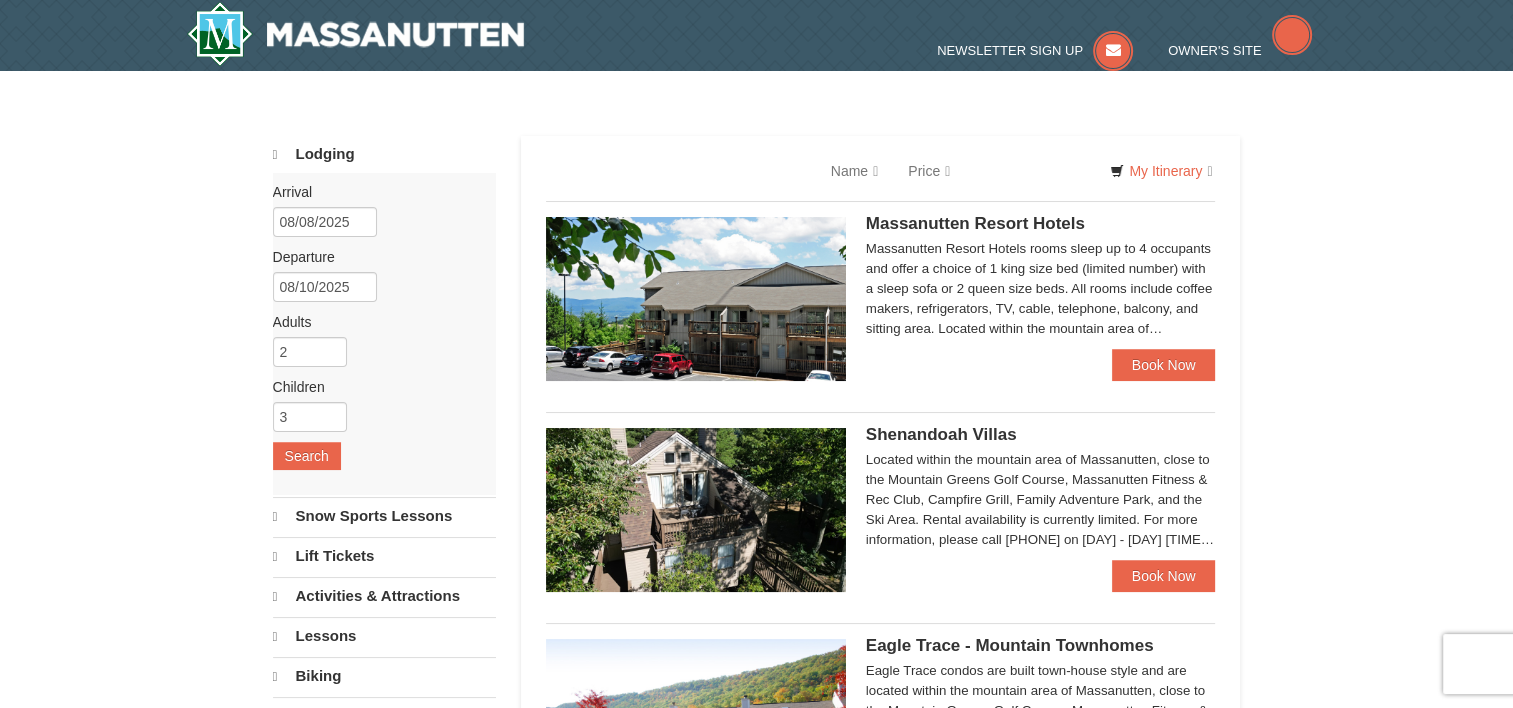 select on "8" 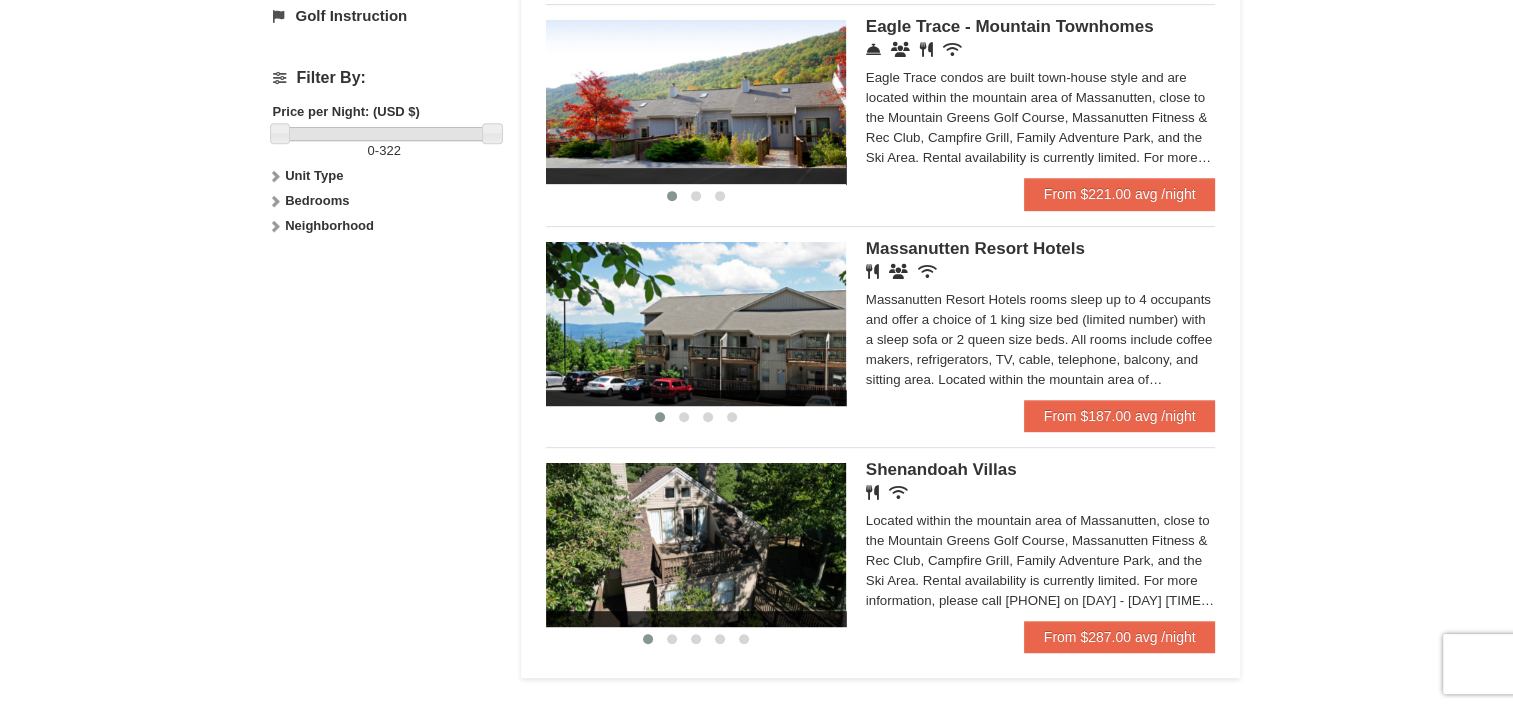 scroll, scrollTop: 875, scrollLeft: 0, axis: vertical 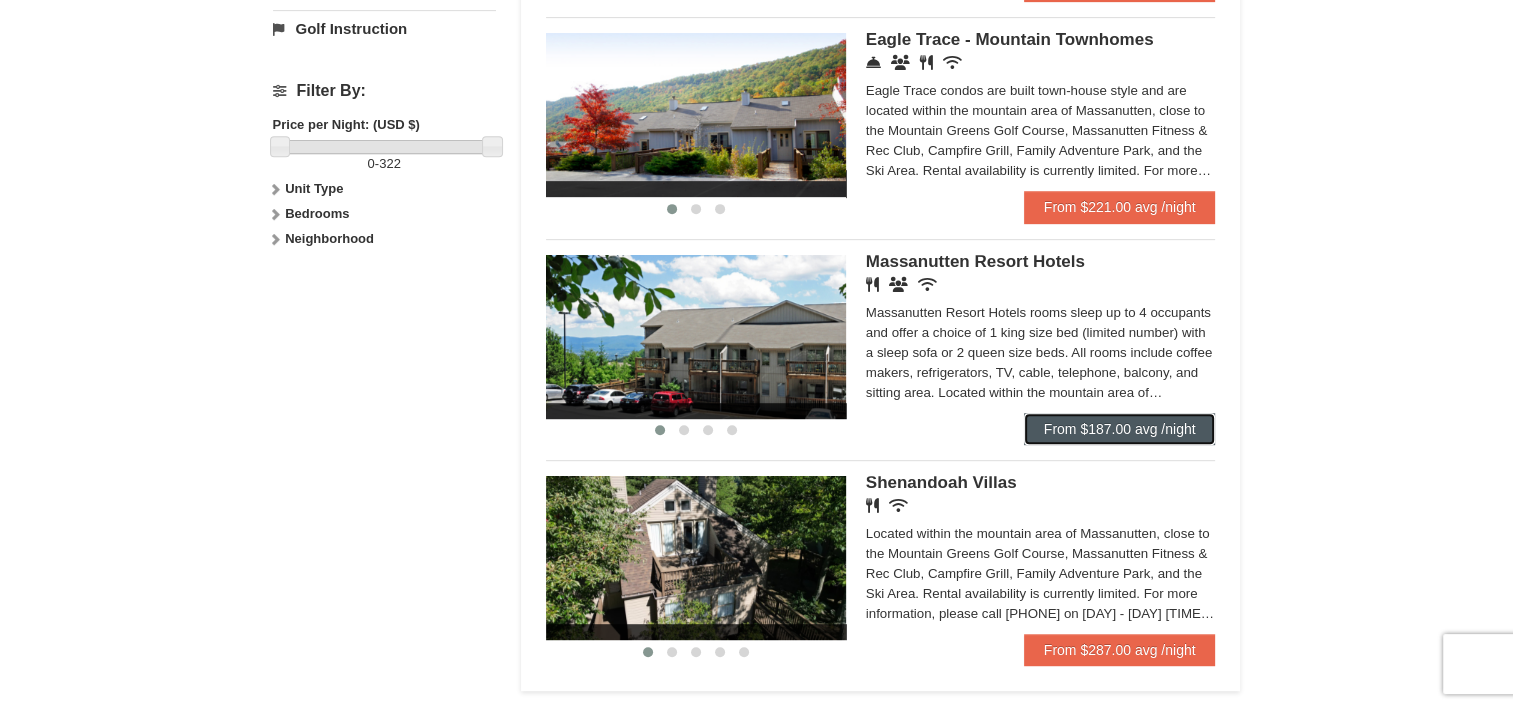 click on "From $187.00 avg /night" at bounding box center (1120, 429) 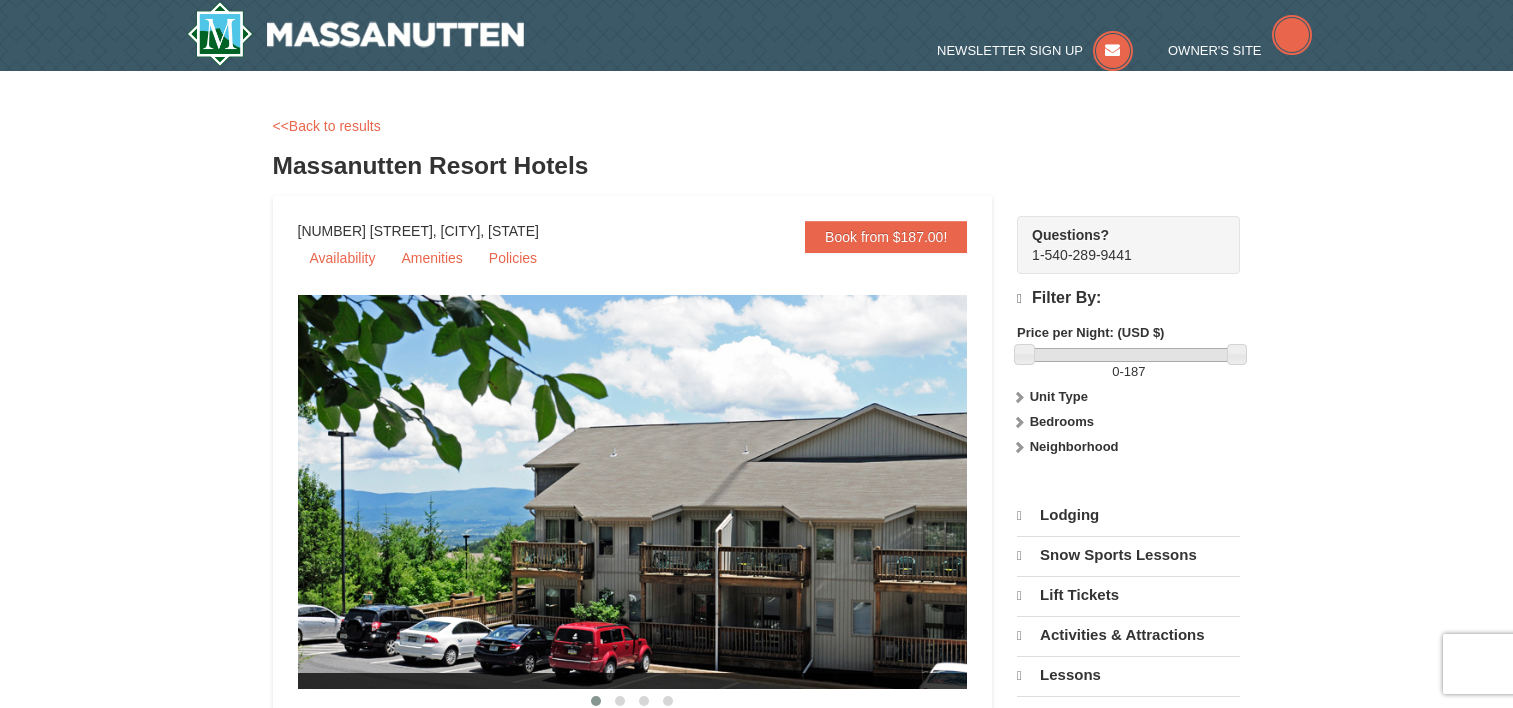 scroll, scrollTop: 0, scrollLeft: 0, axis: both 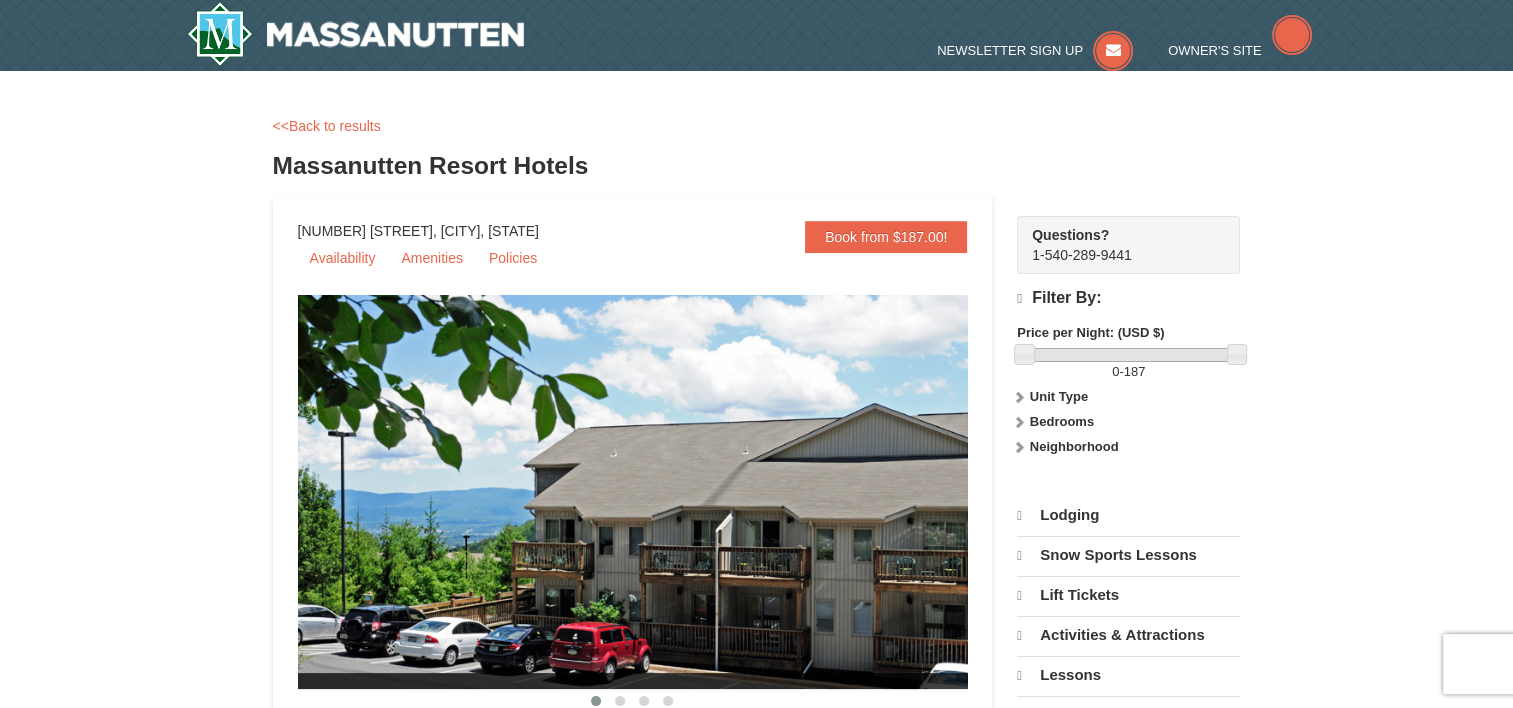 select on "8" 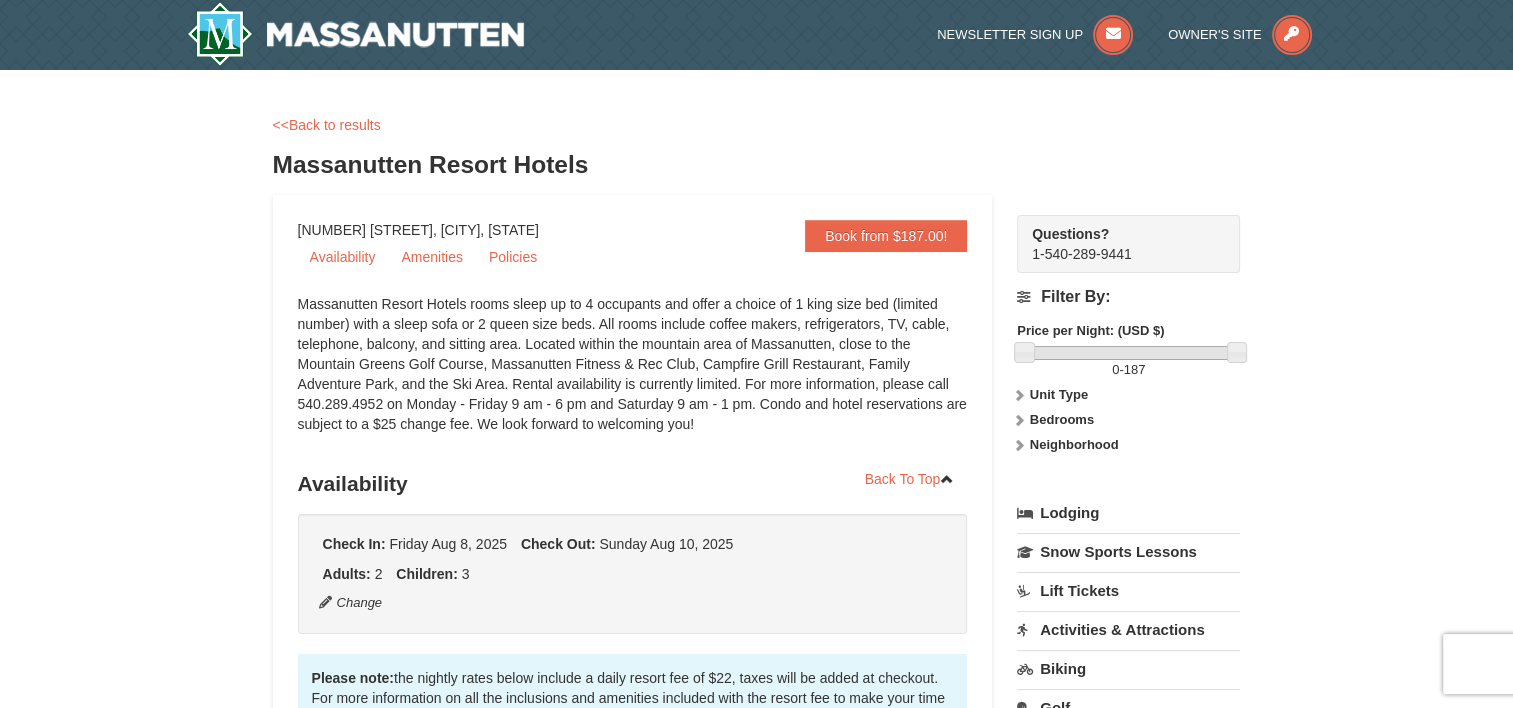 scroll, scrollTop: 0, scrollLeft: 0, axis: both 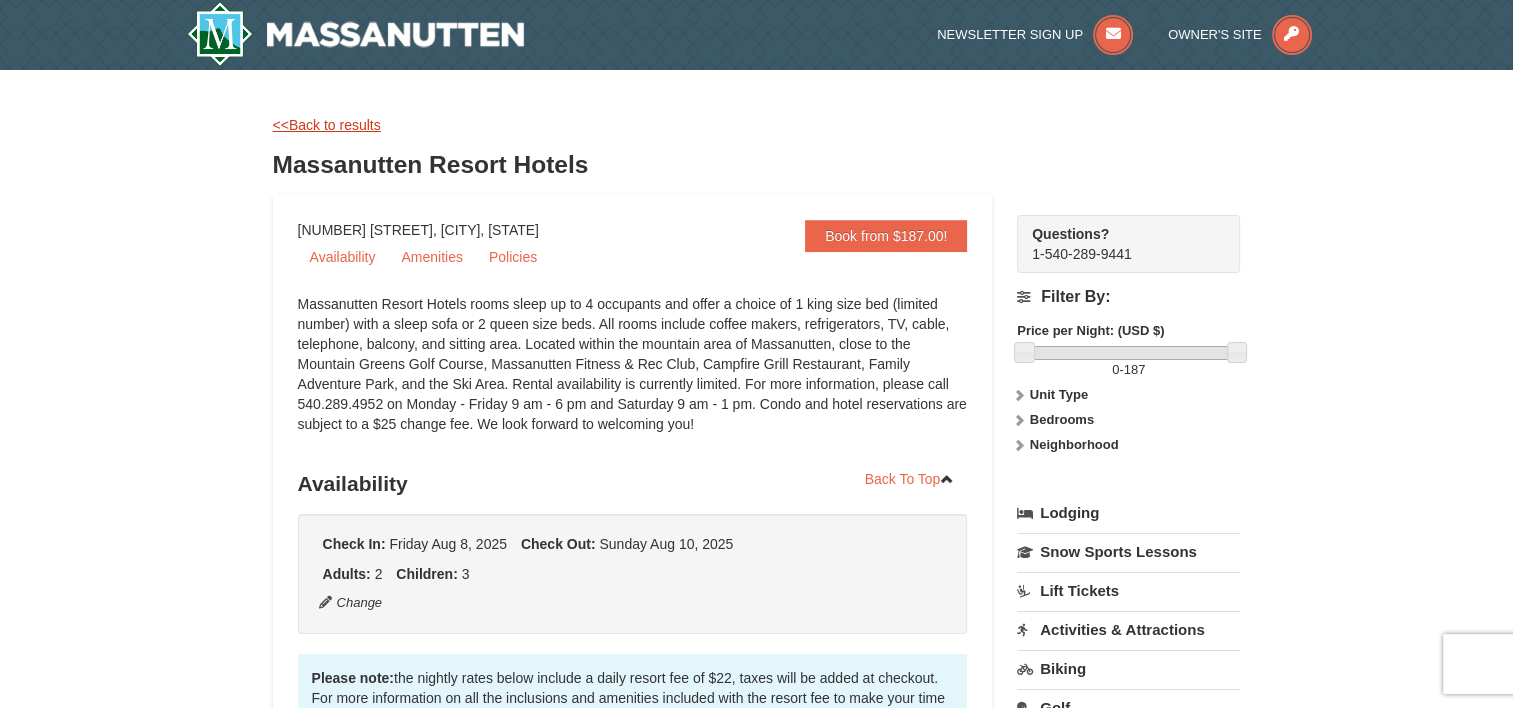 click on "<<Back to results" at bounding box center (327, 125) 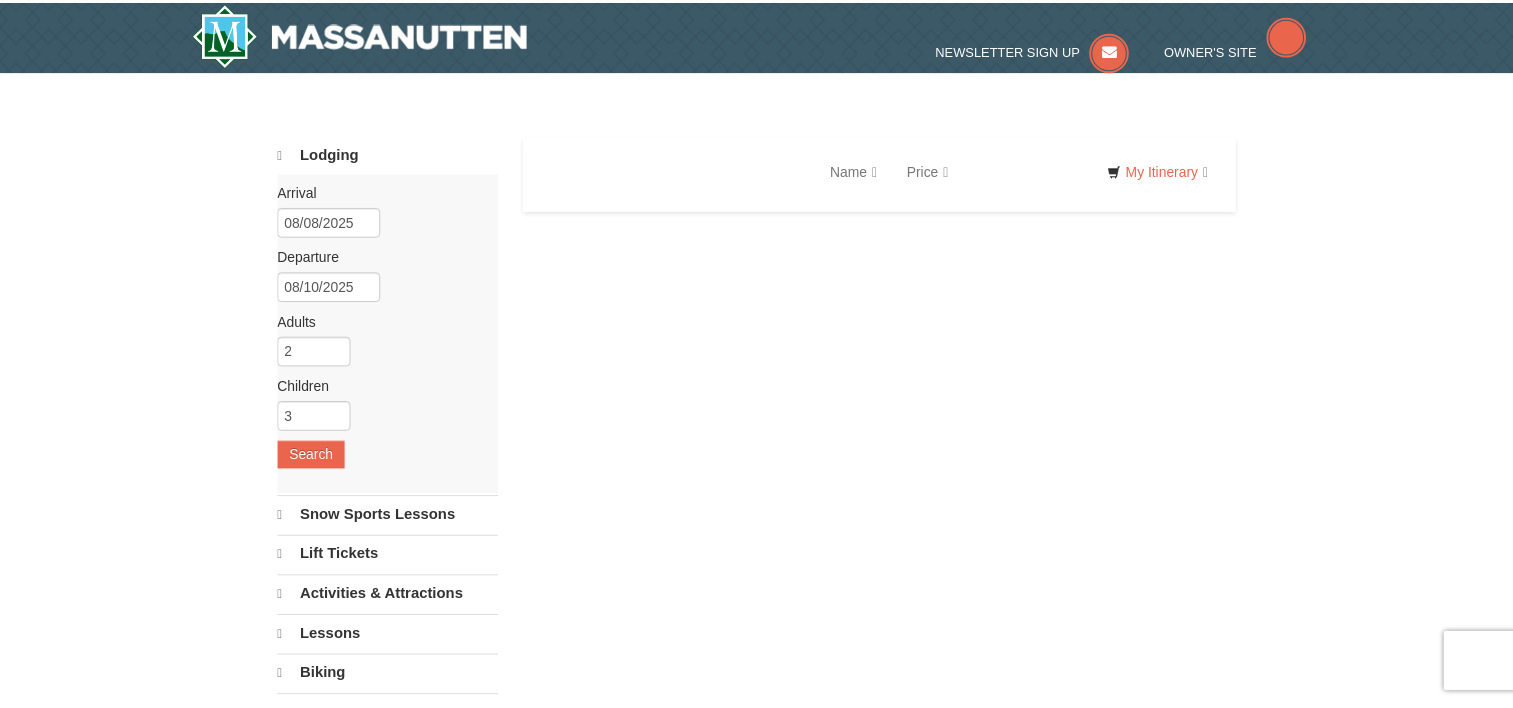 scroll, scrollTop: 894, scrollLeft: 0, axis: vertical 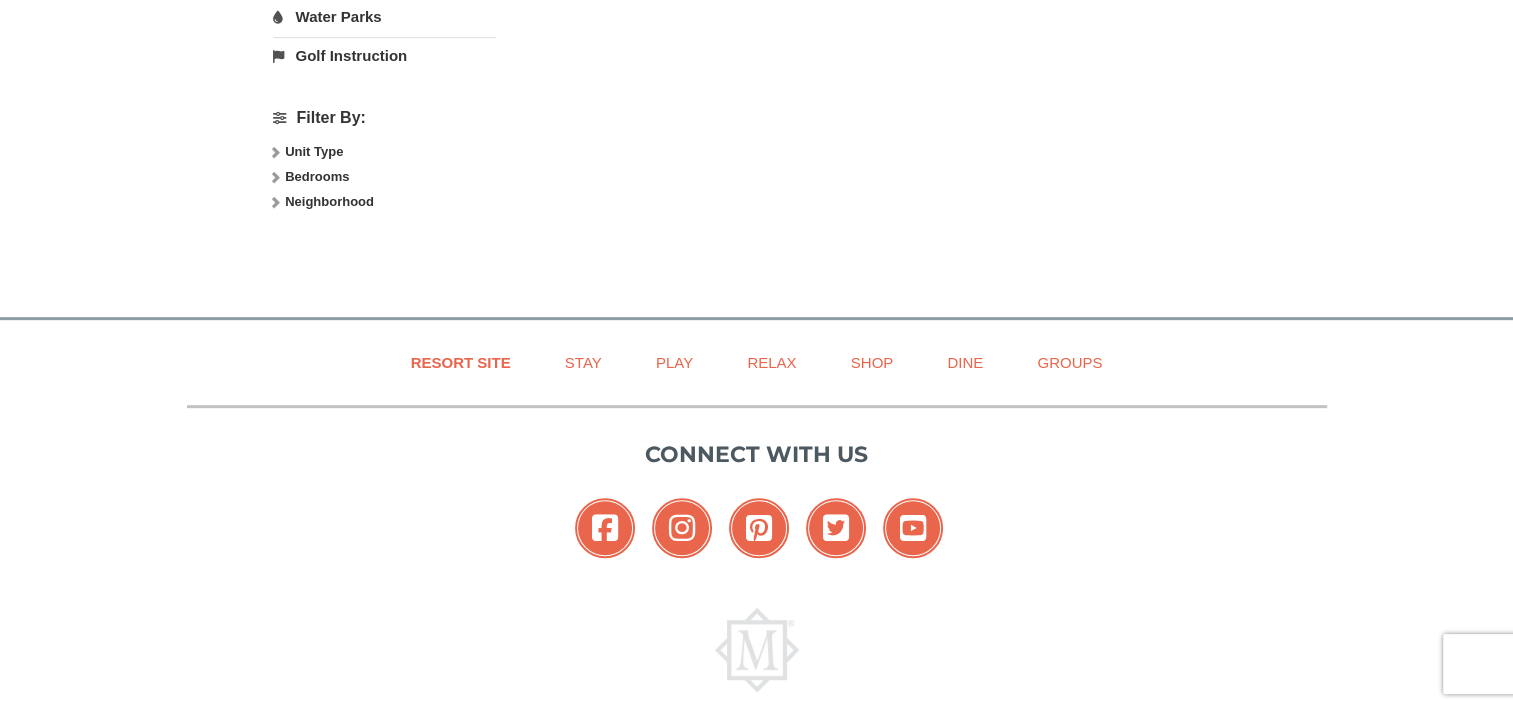 select on "8" 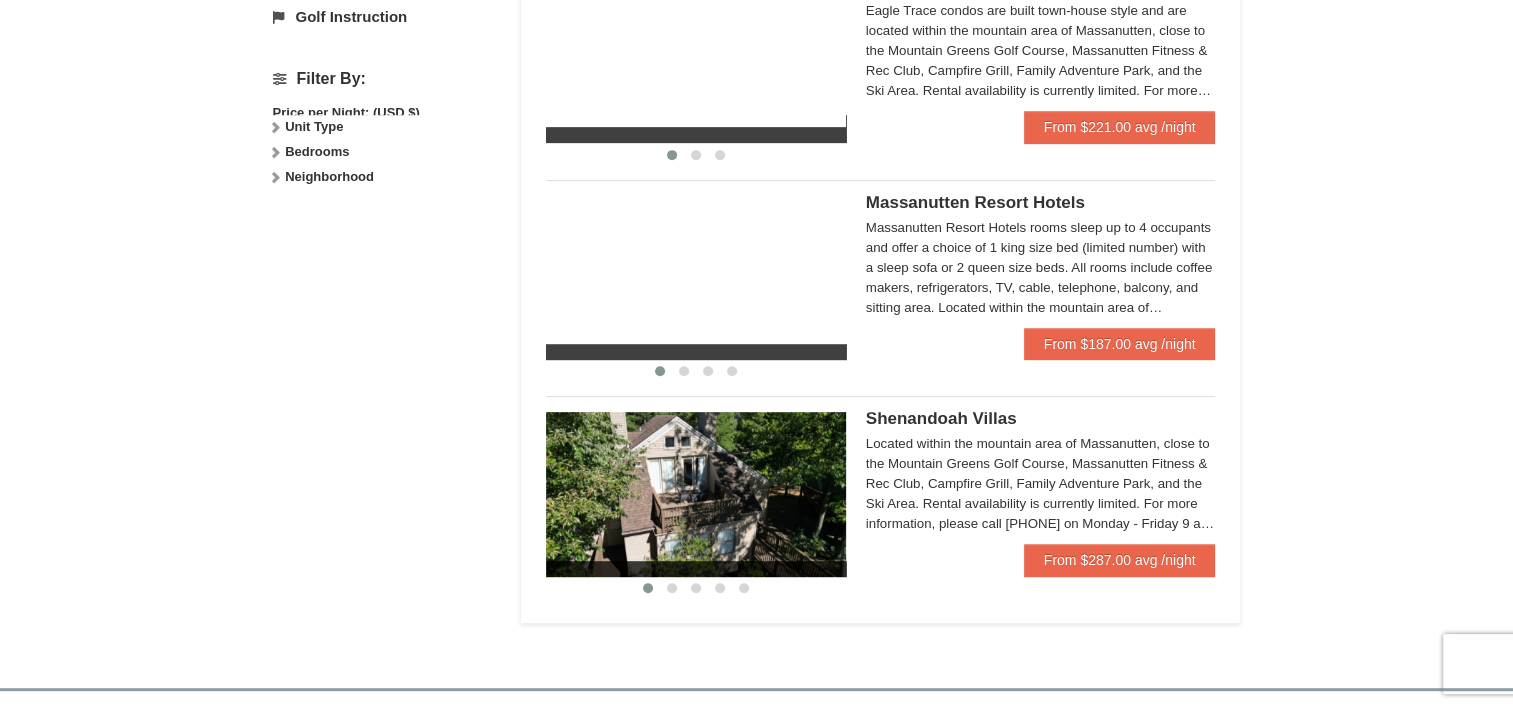 scroll, scrollTop: 848, scrollLeft: 0, axis: vertical 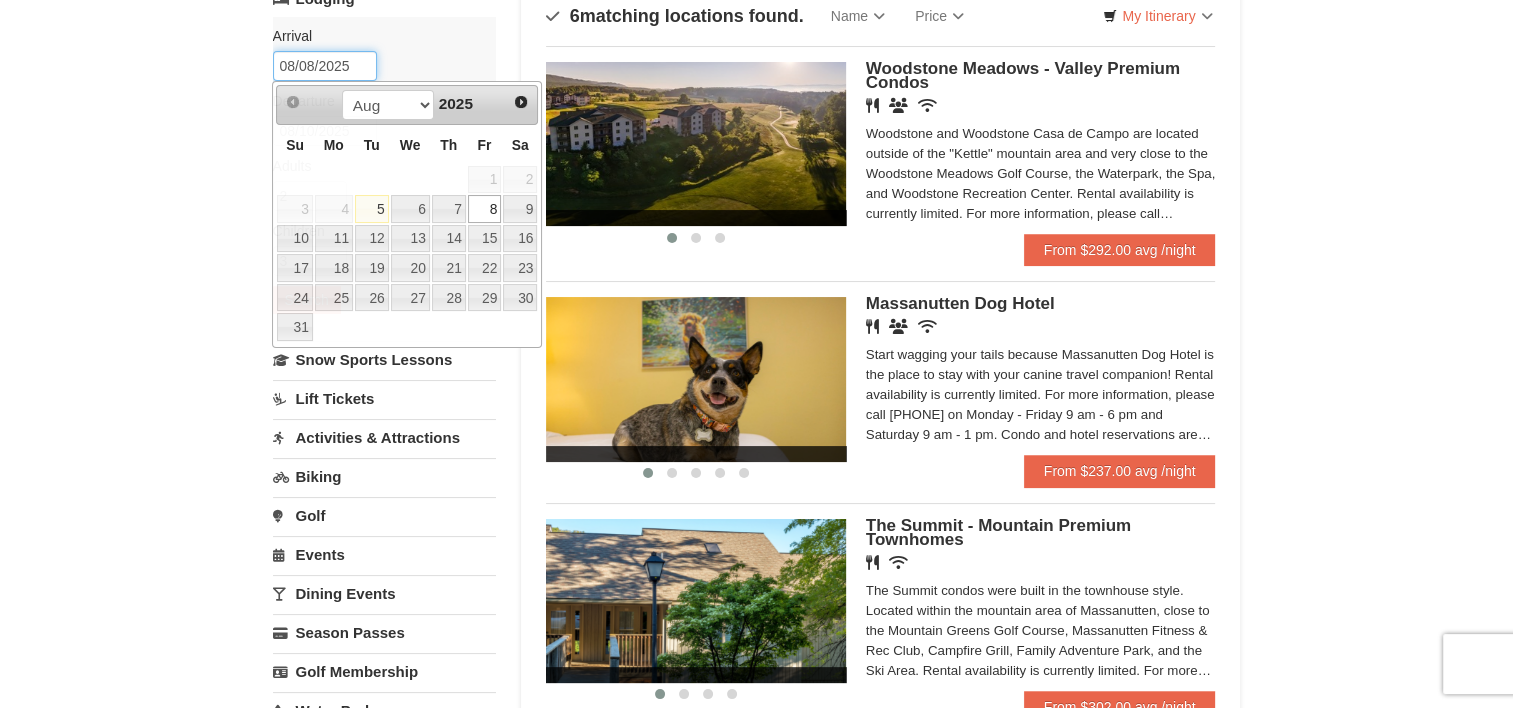 click on "08/08/2025" at bounding box center [325, 66] 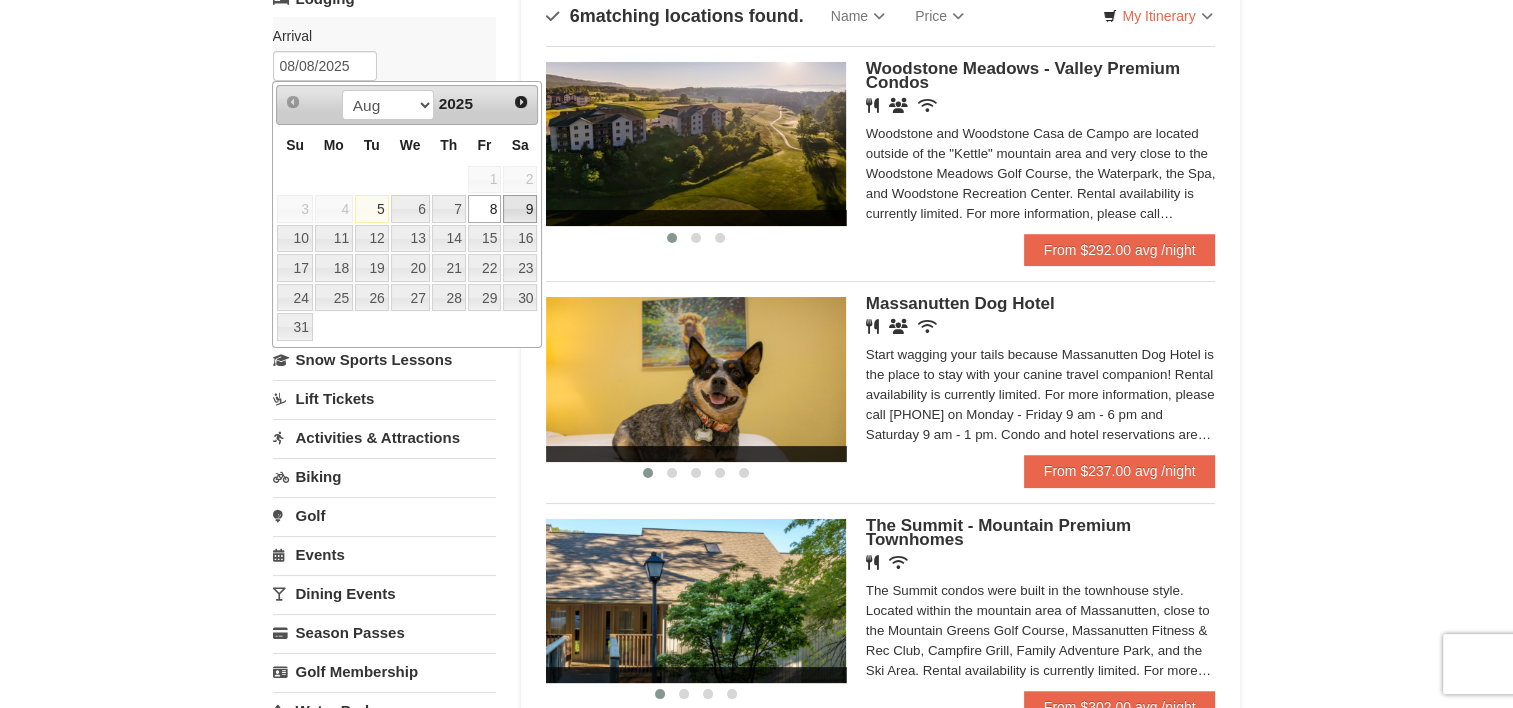 click on "9" at bounding box center [520, 209] 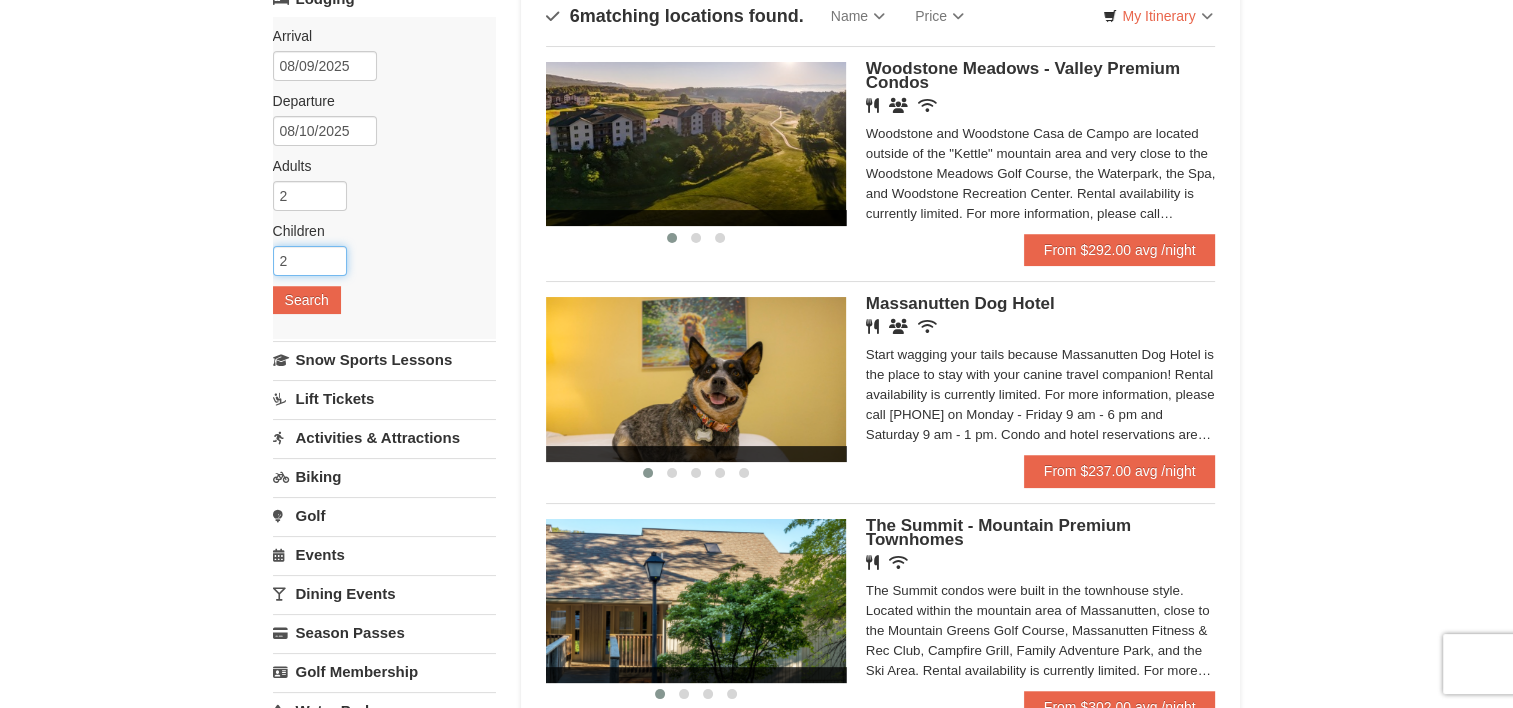 type on "2" 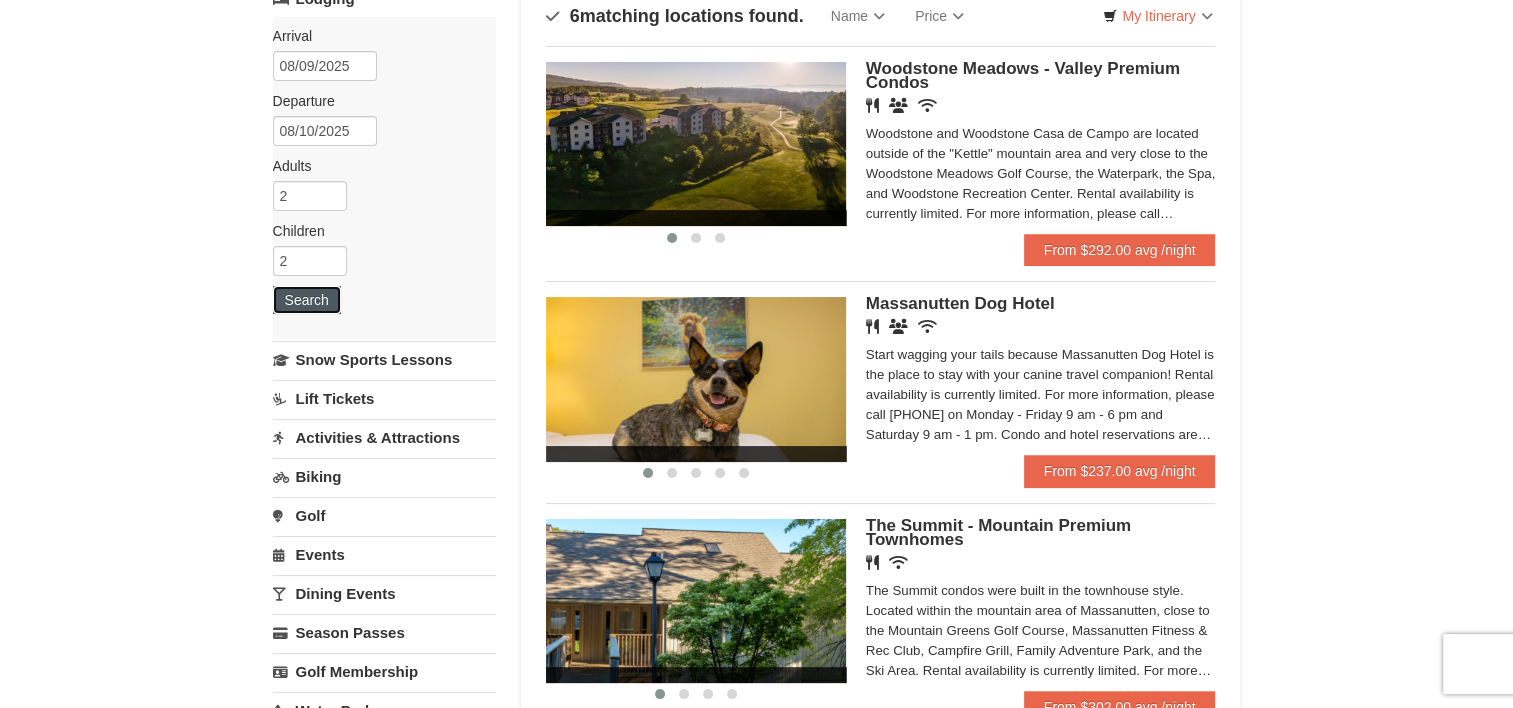 click on "Search" at bounding box center [307, 300] 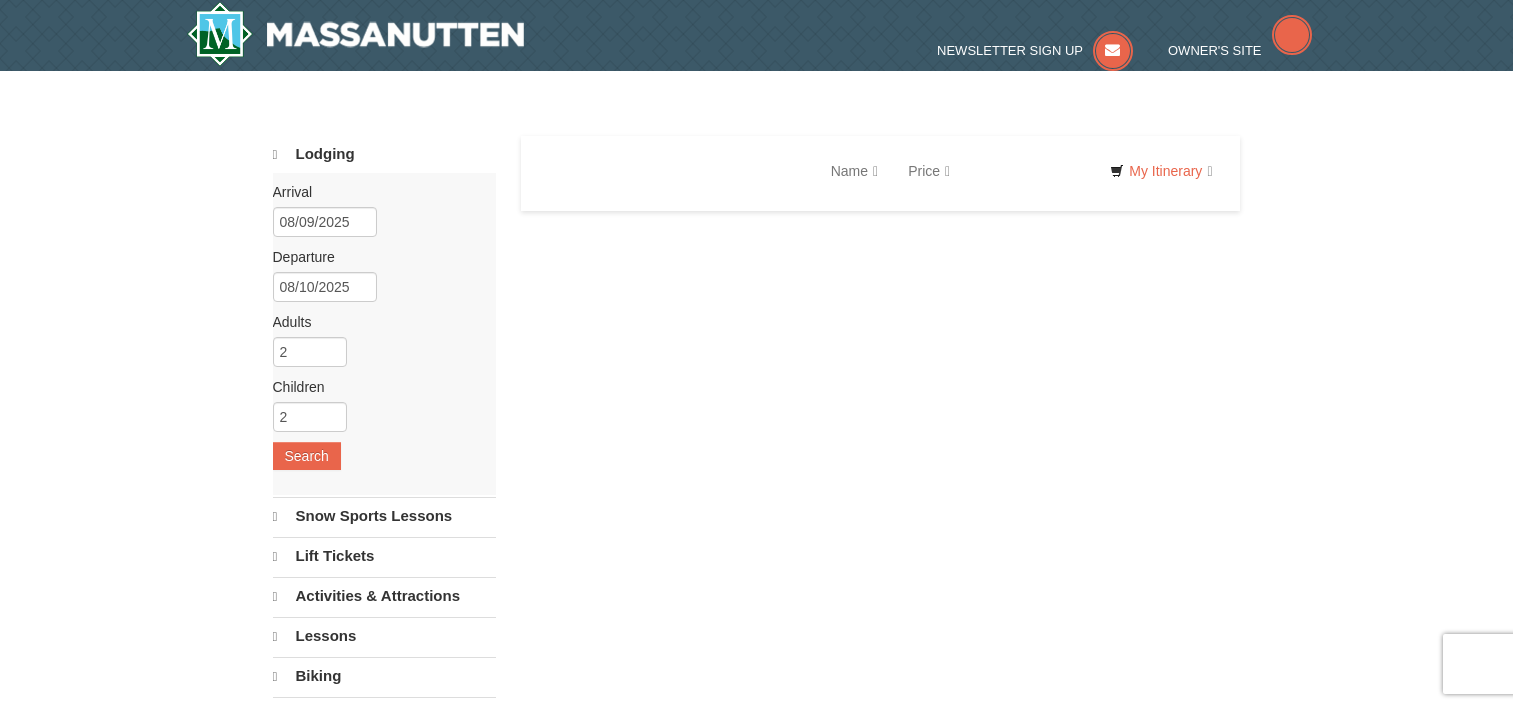 scroll, scrollTop: 0, scrollLeft: 0, axis: both 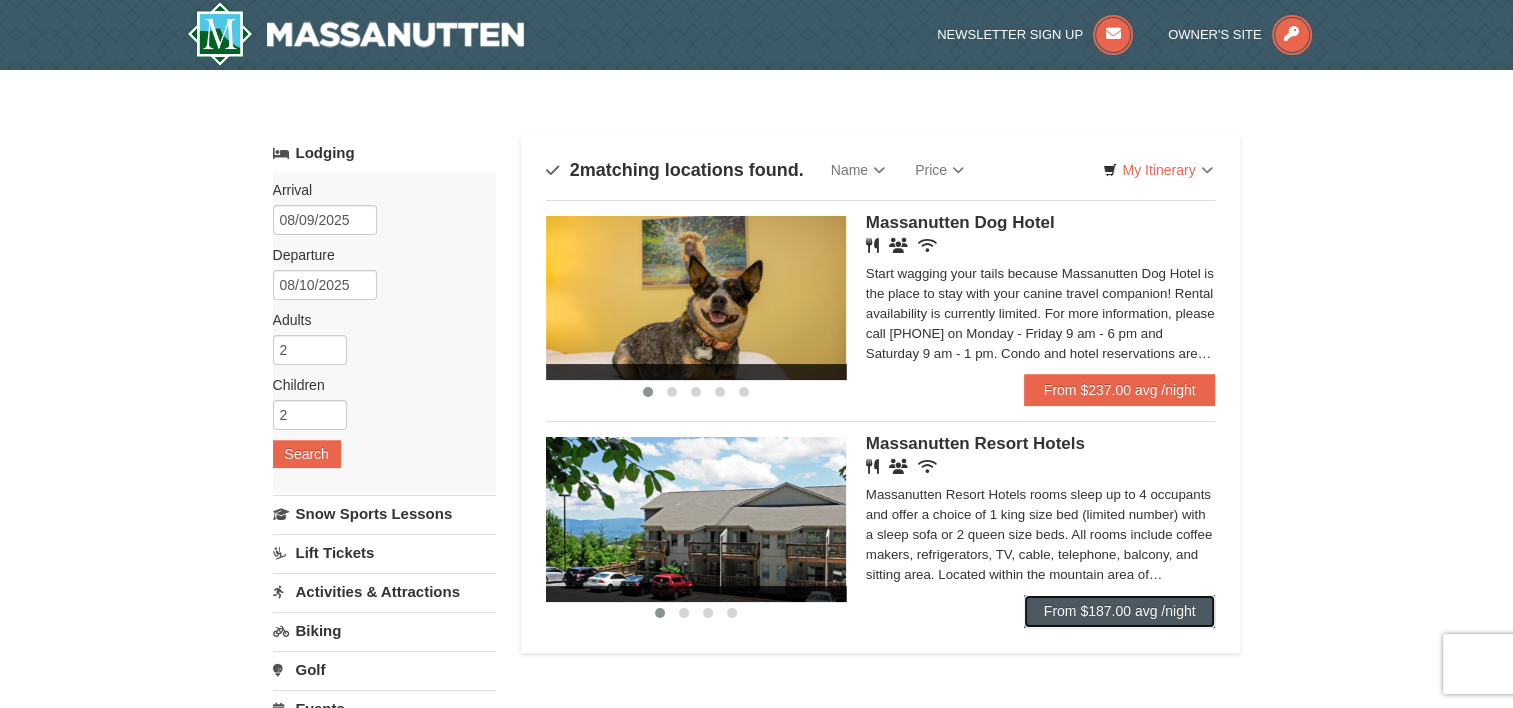 click on "From $187.00 avg /night" at bounding box center (1120, 611) 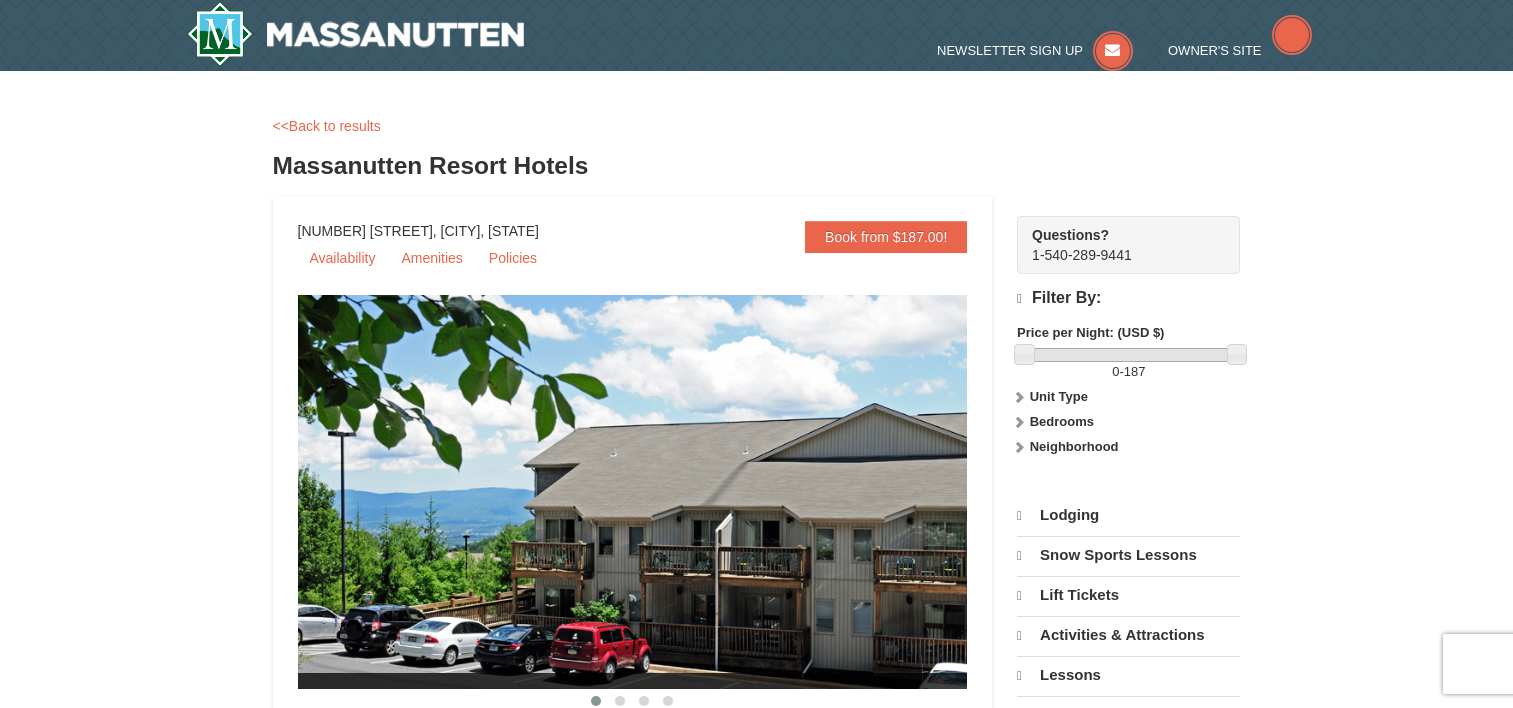 select on "8" 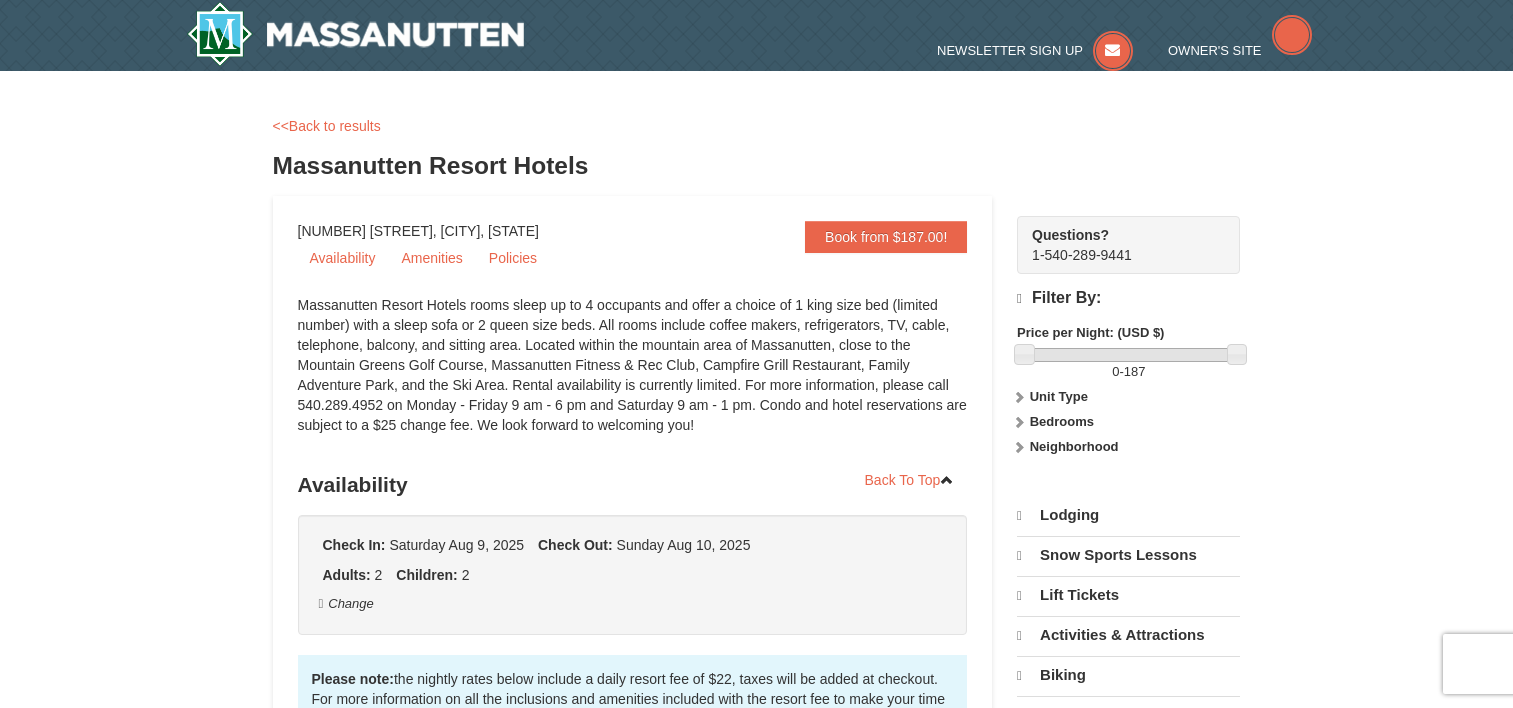 scroll, scrollTop: 0, scrollLeft: 0, axis: both 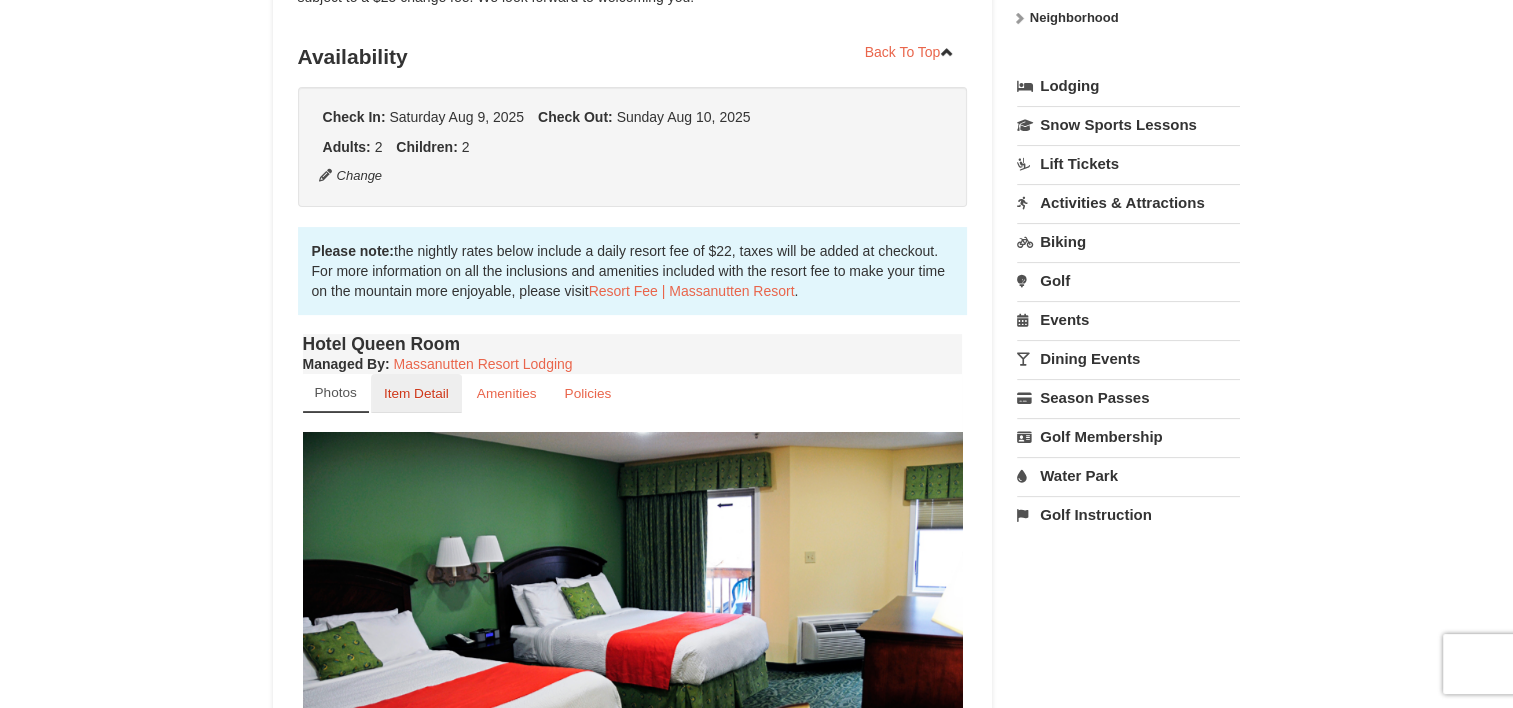 click on "Item Detail" at bounding box center [416, 393] 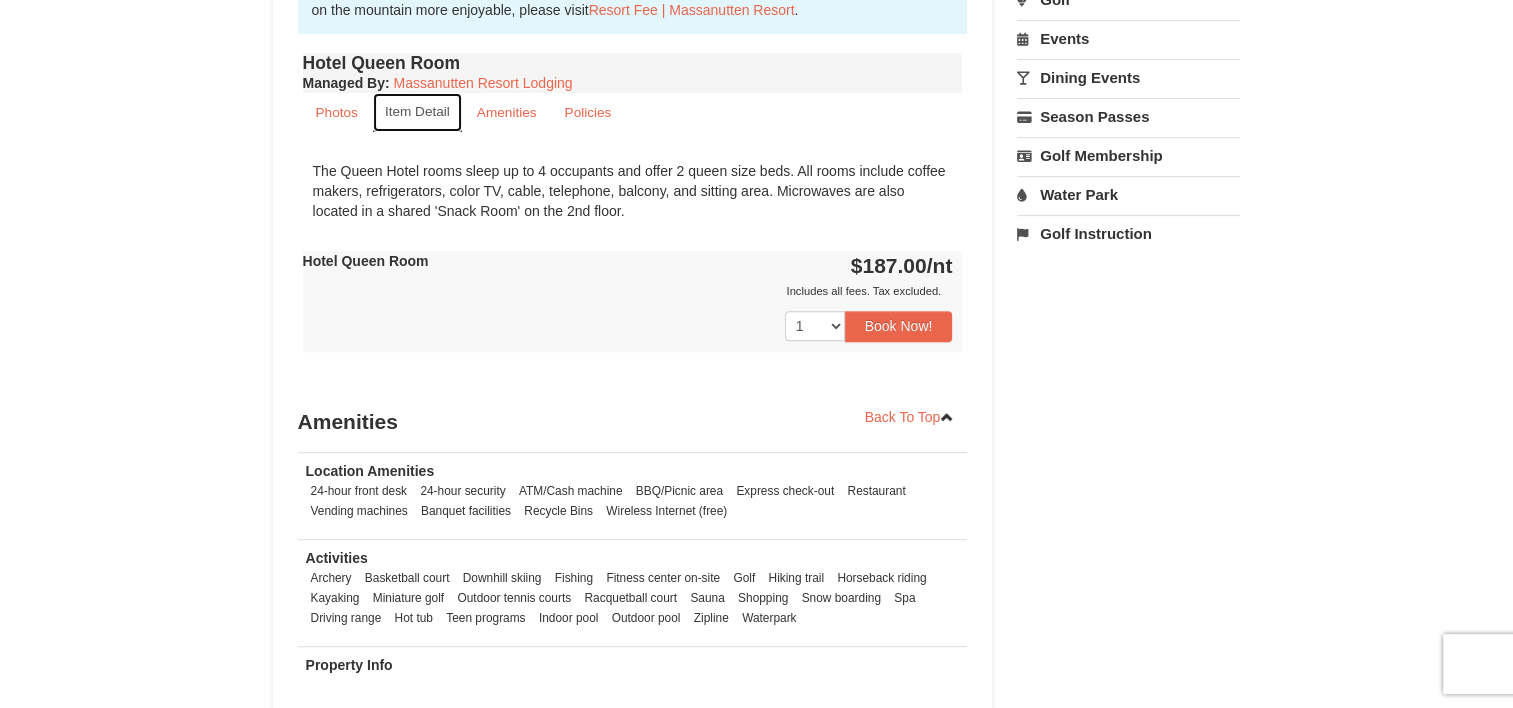 scroll, scrollTop: 704, scrollLeft: 0, axis: vertical 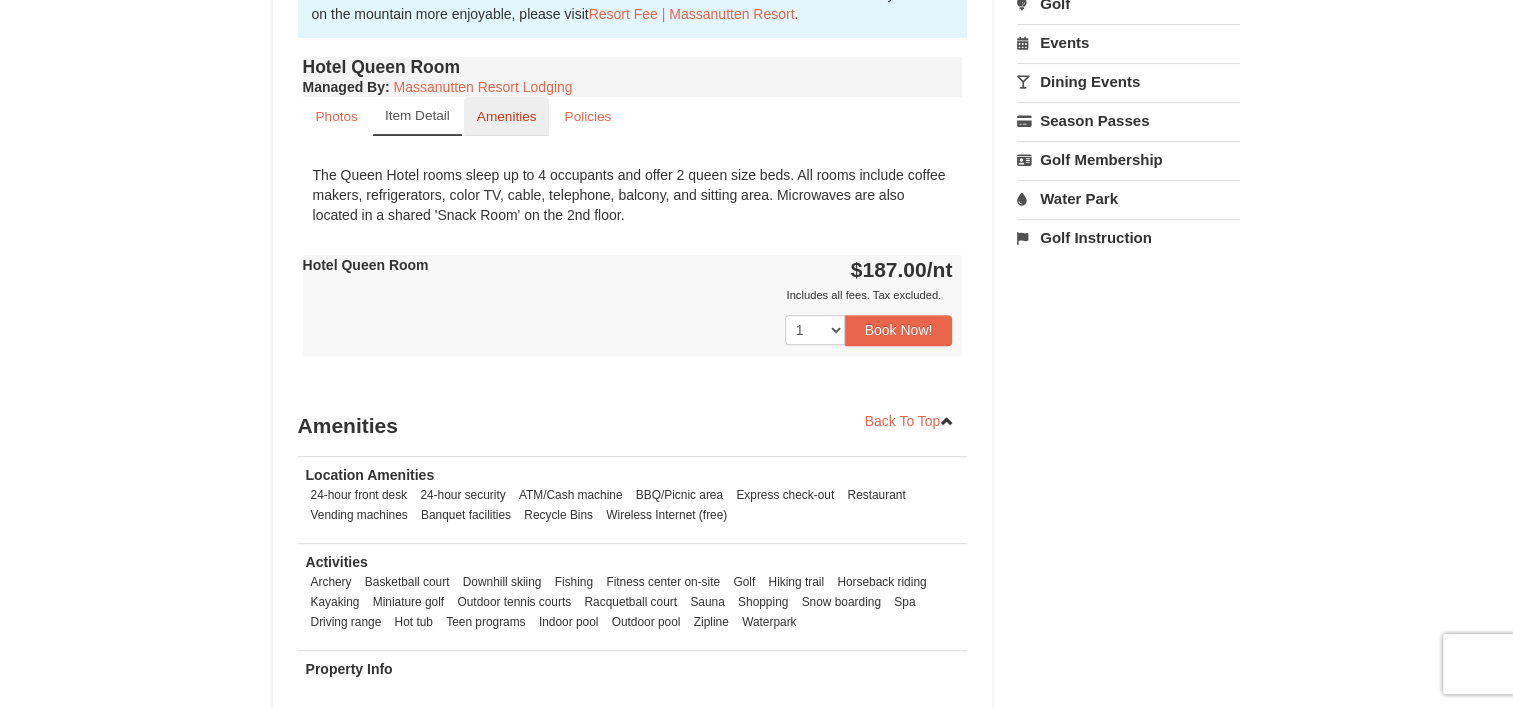 click on "Amenities" at bounding box center (507, 116) 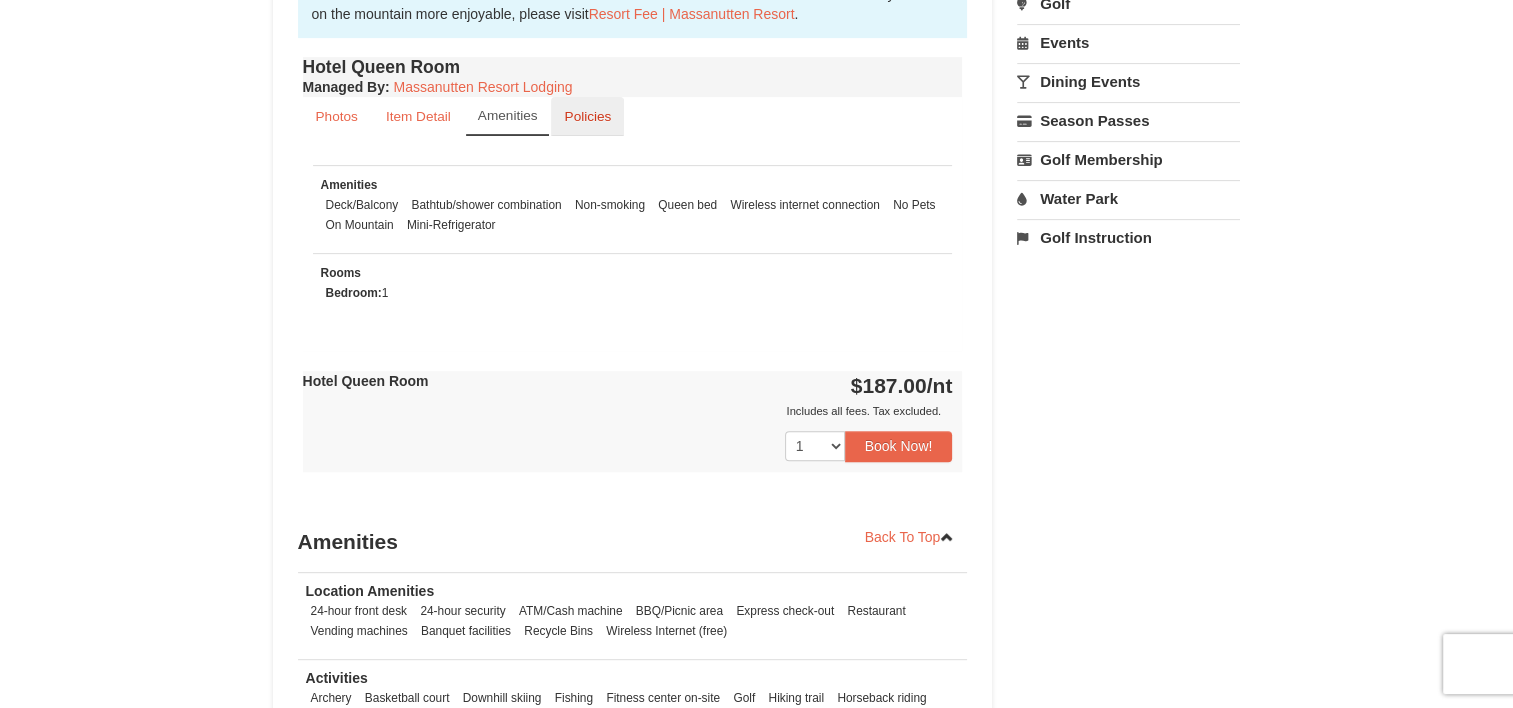 click on "Policies" at bounding box center [587, 116] 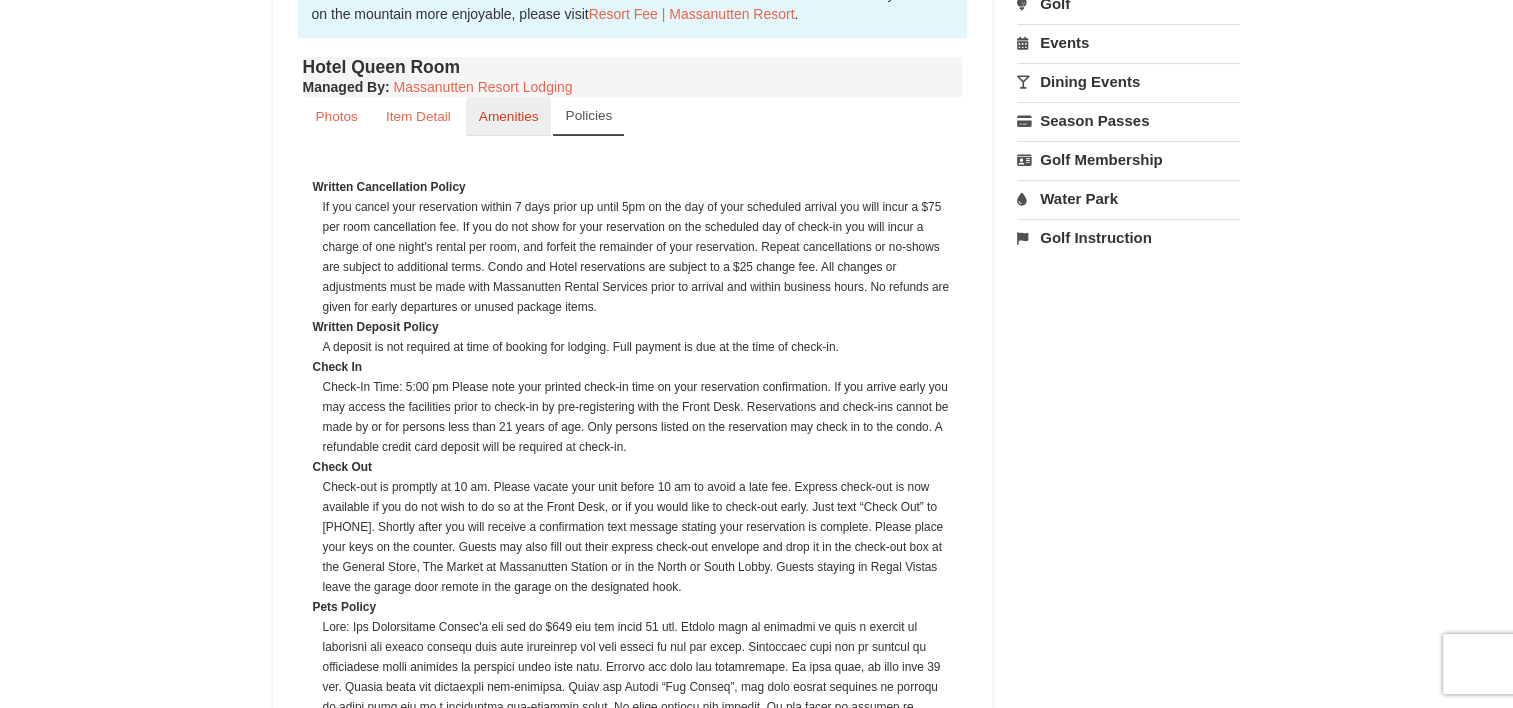 click on "Amenities" at bounding box center (509, 116) 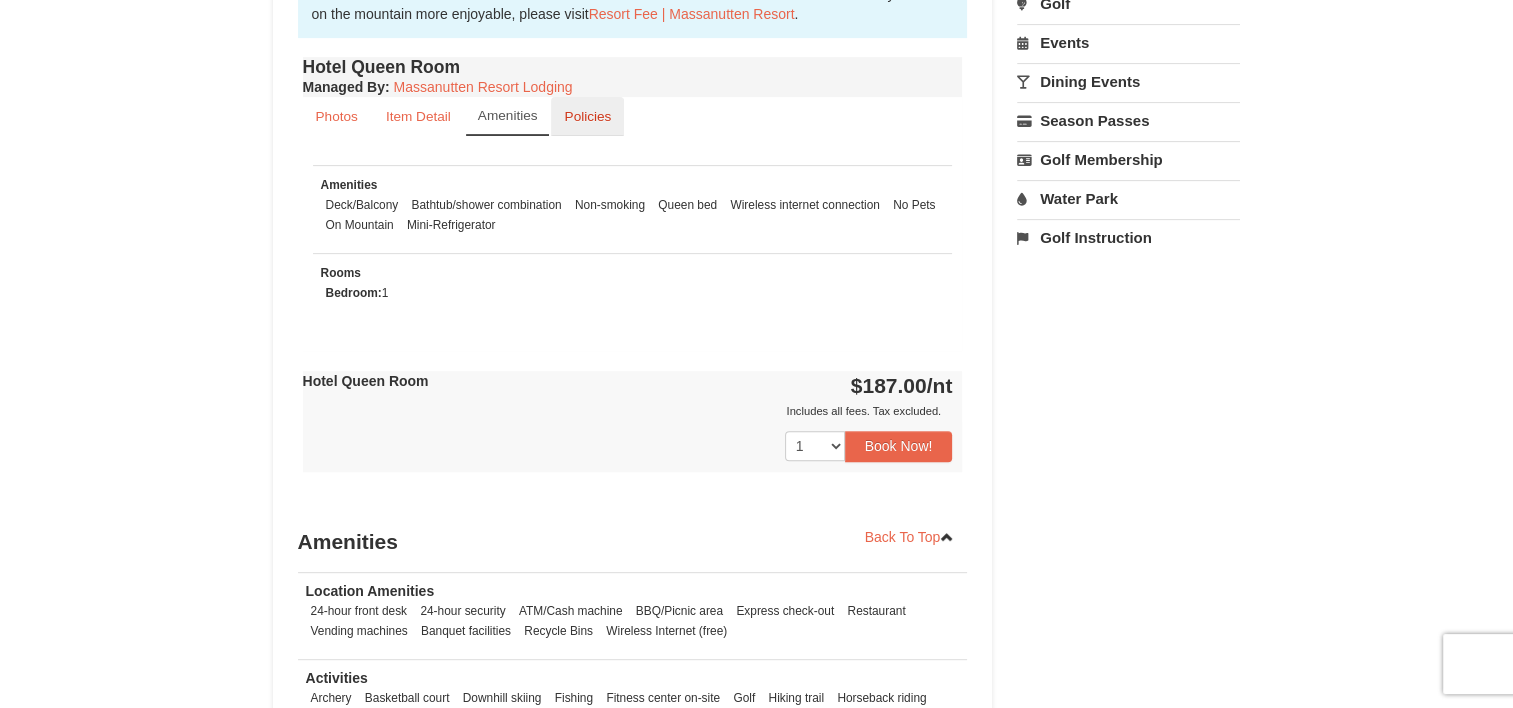 click on "Policies" at bounding box center (587, 116) 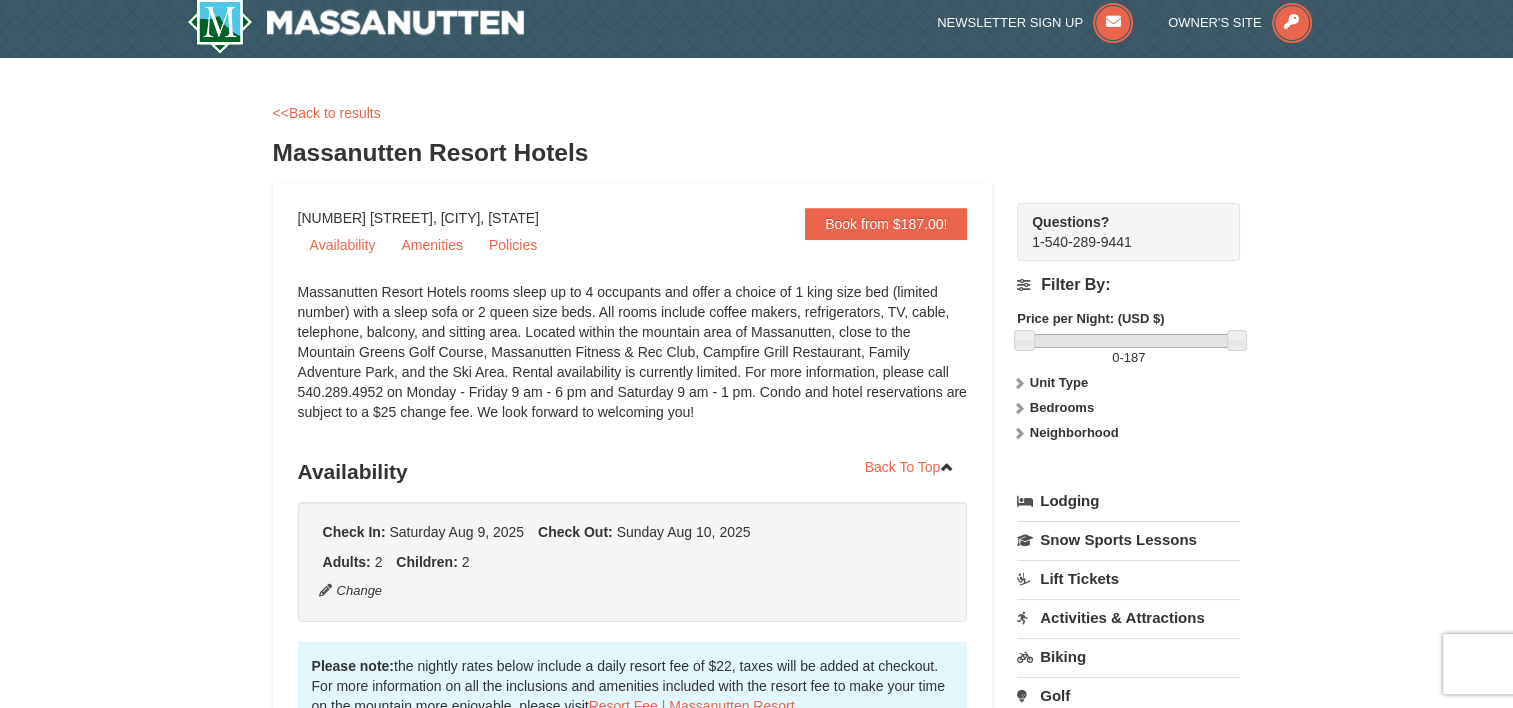 scroll, scrollTop: 0, scrollLeft: 0, axis: both 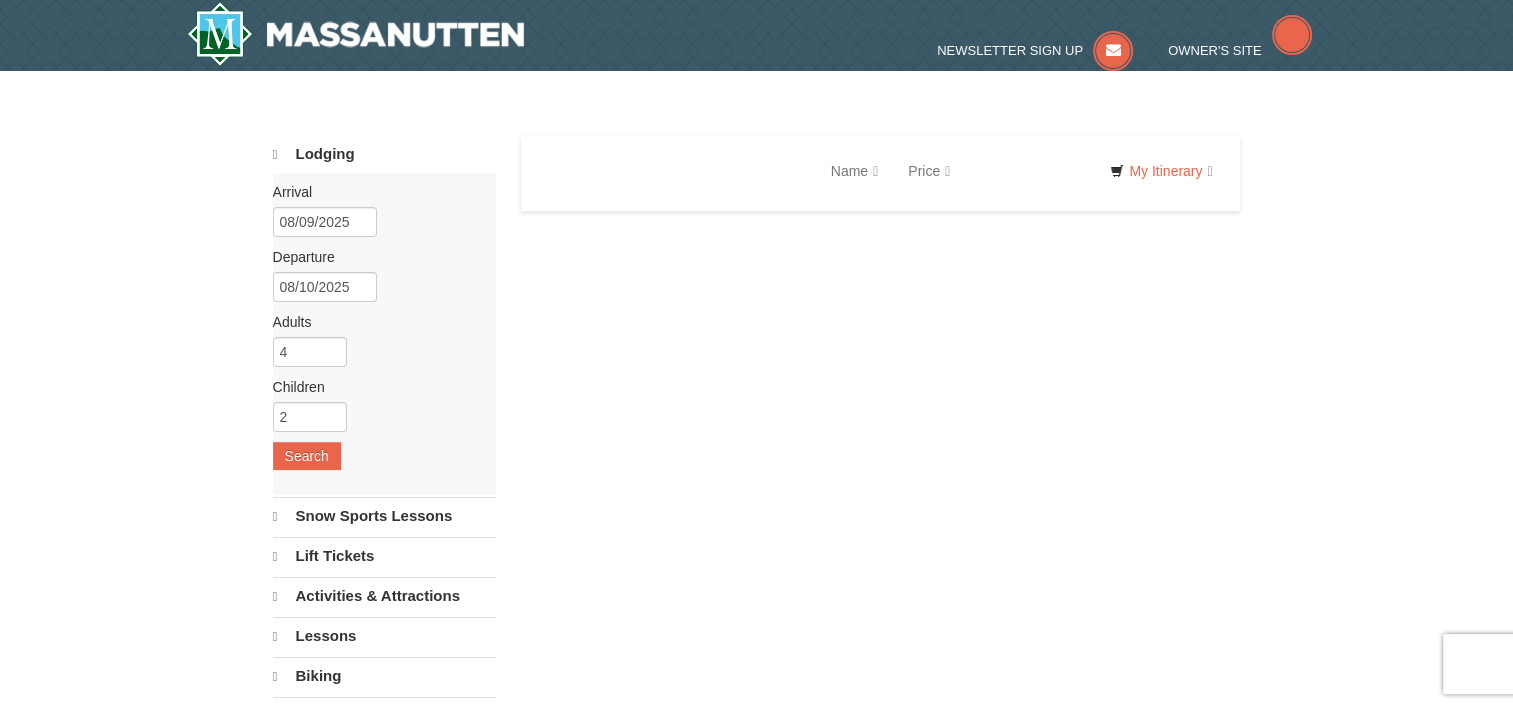 select on "8" 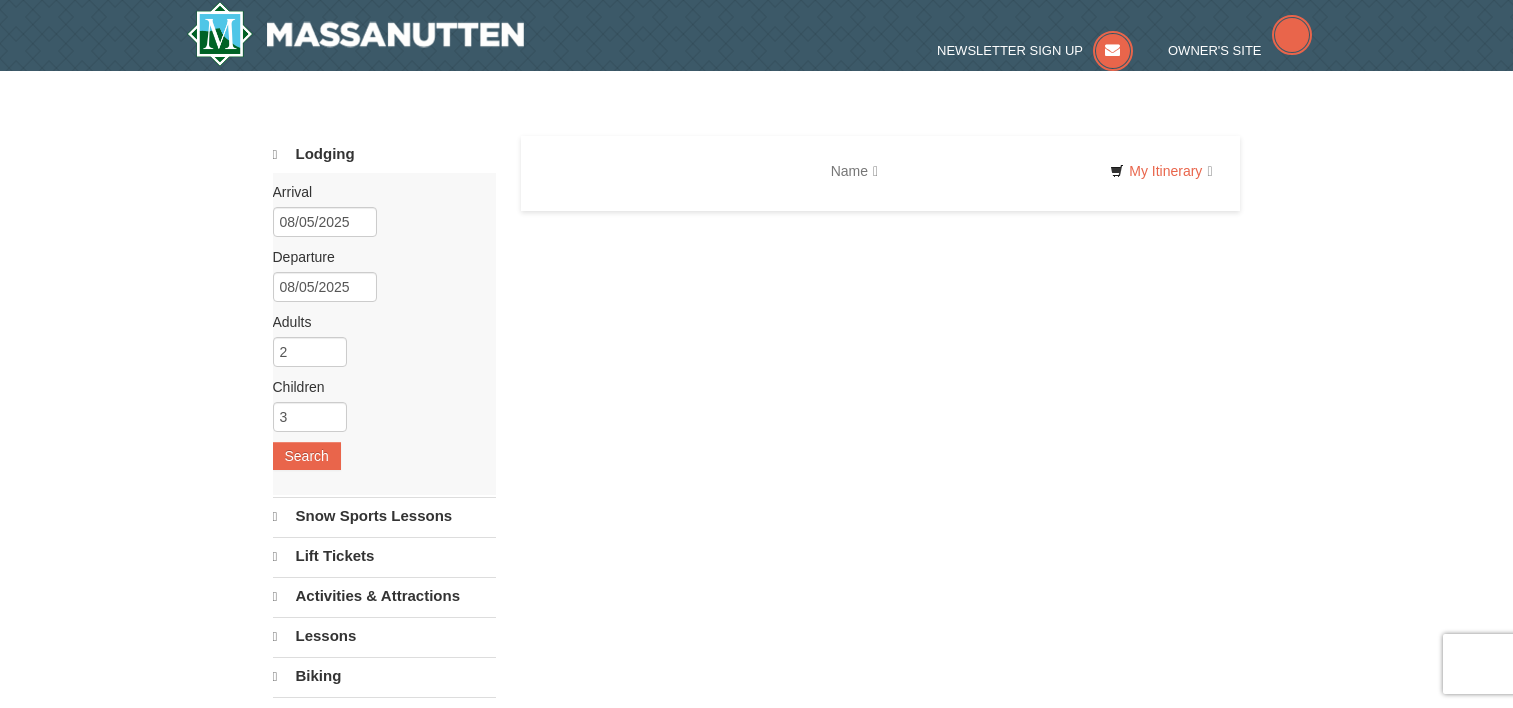 scroll, scrollTop: 0, scrollLeft: 0, axis: both 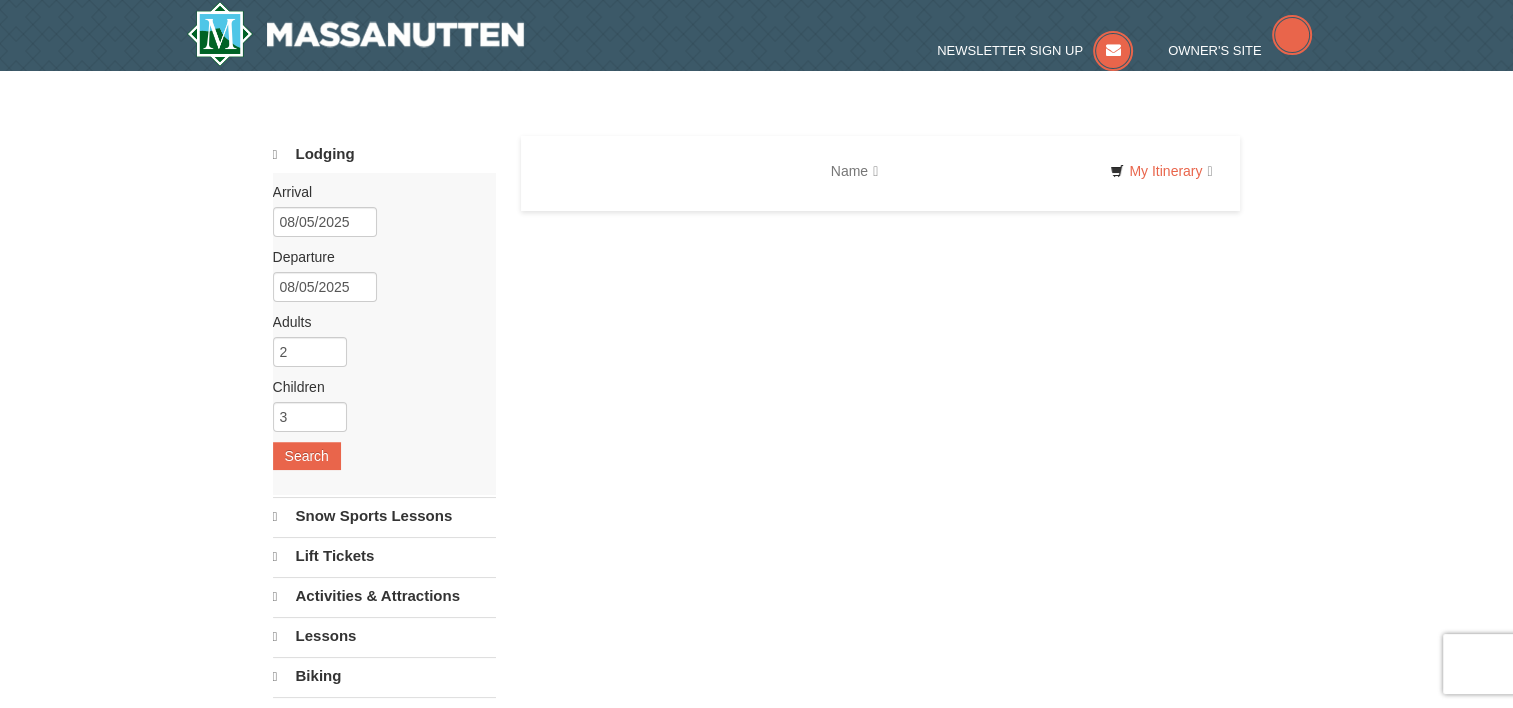 type 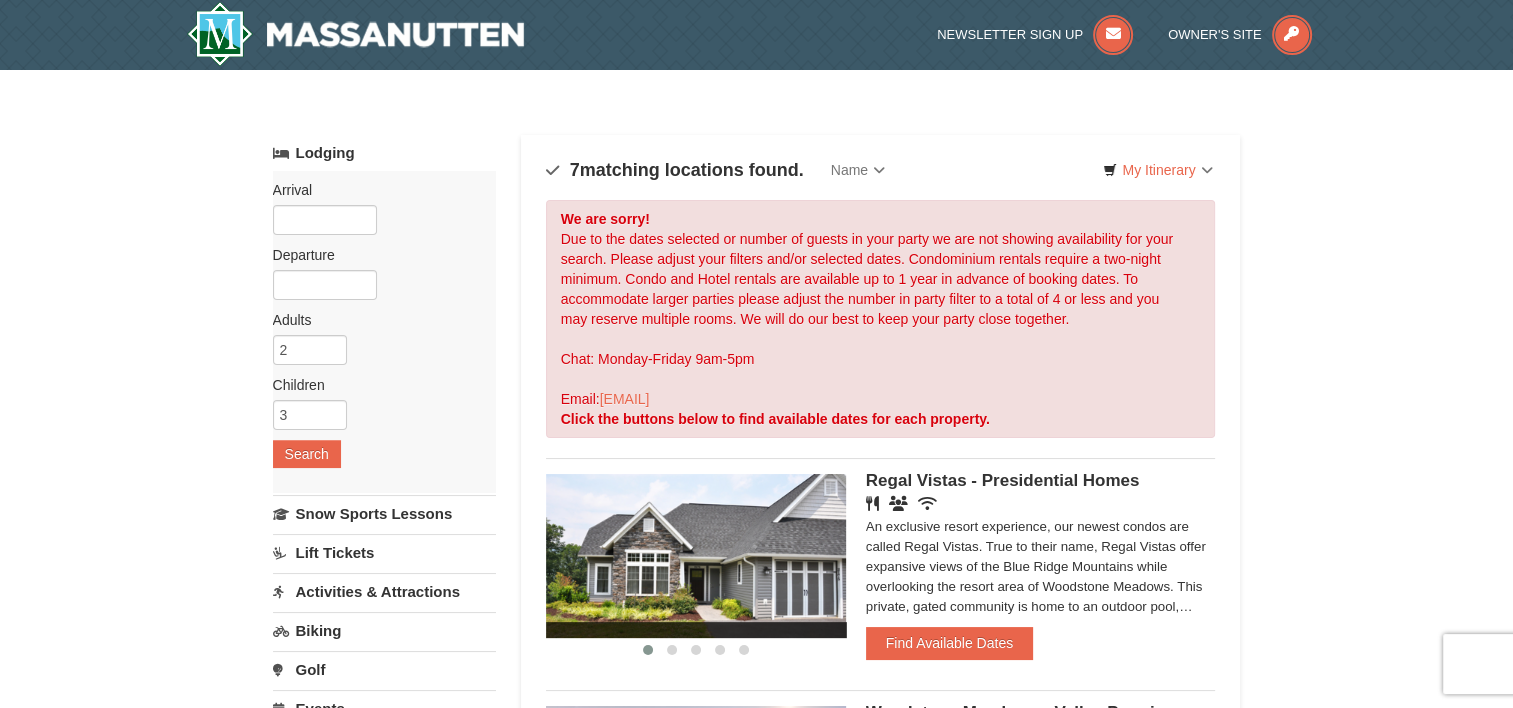 scroll, scrollTop: 0, scrollLeft: 0, axis: both 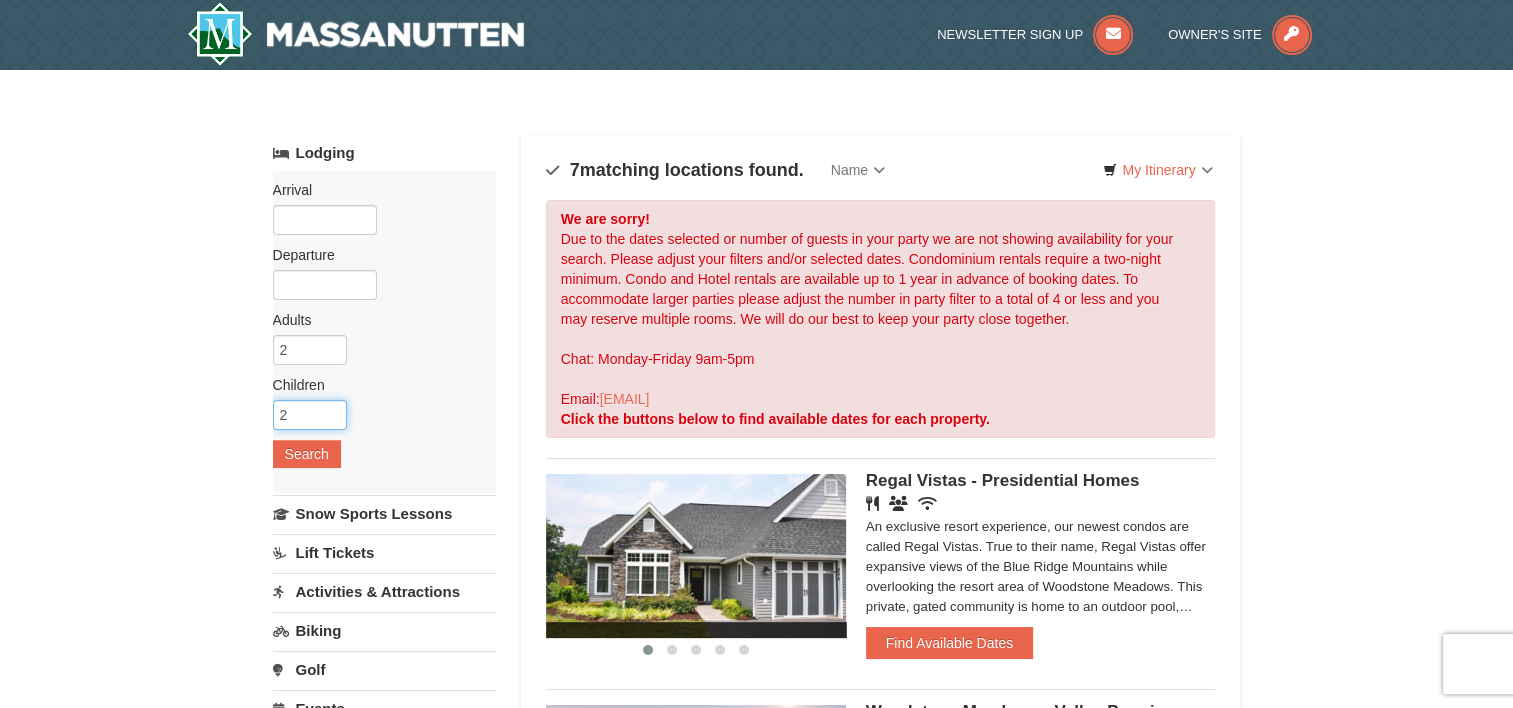 type on "2" 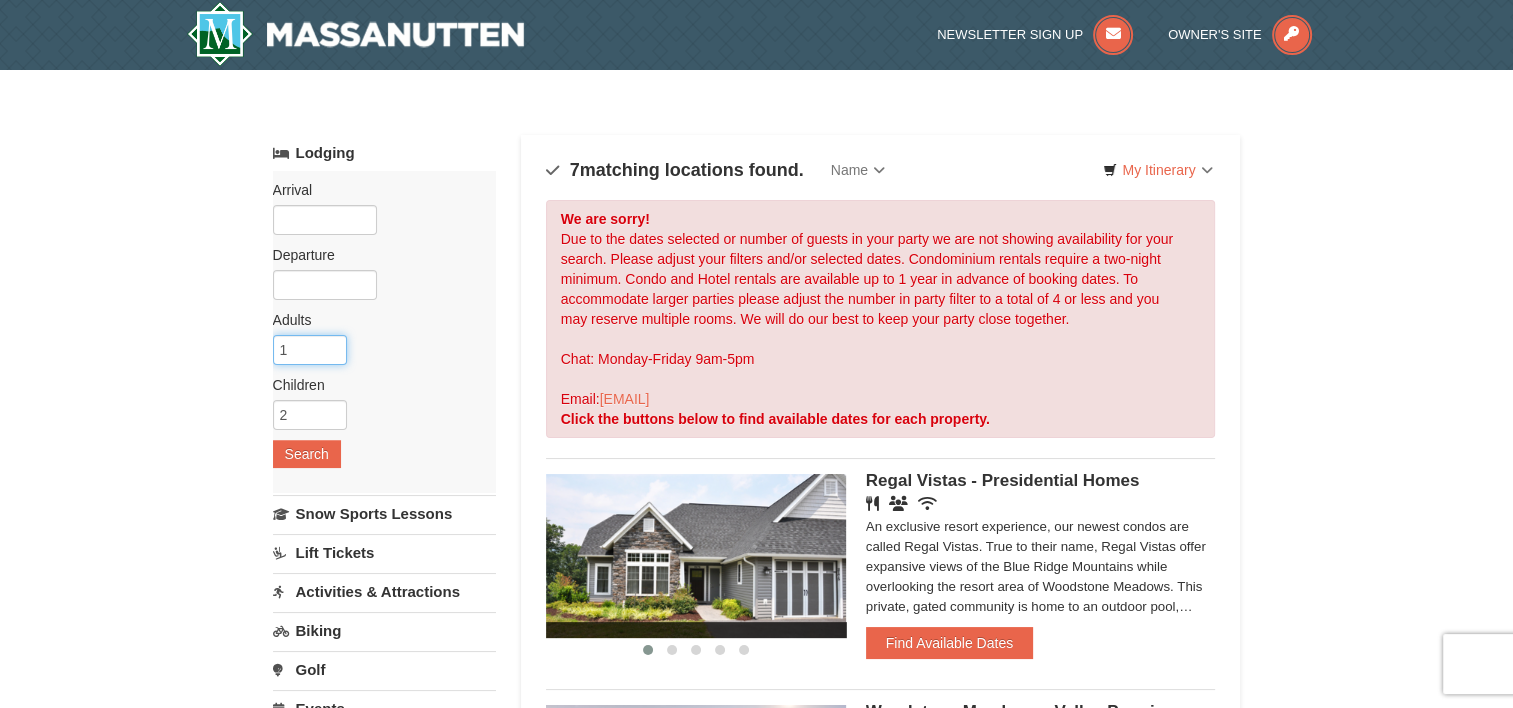 click on "1" at bounding box center (310, 350) 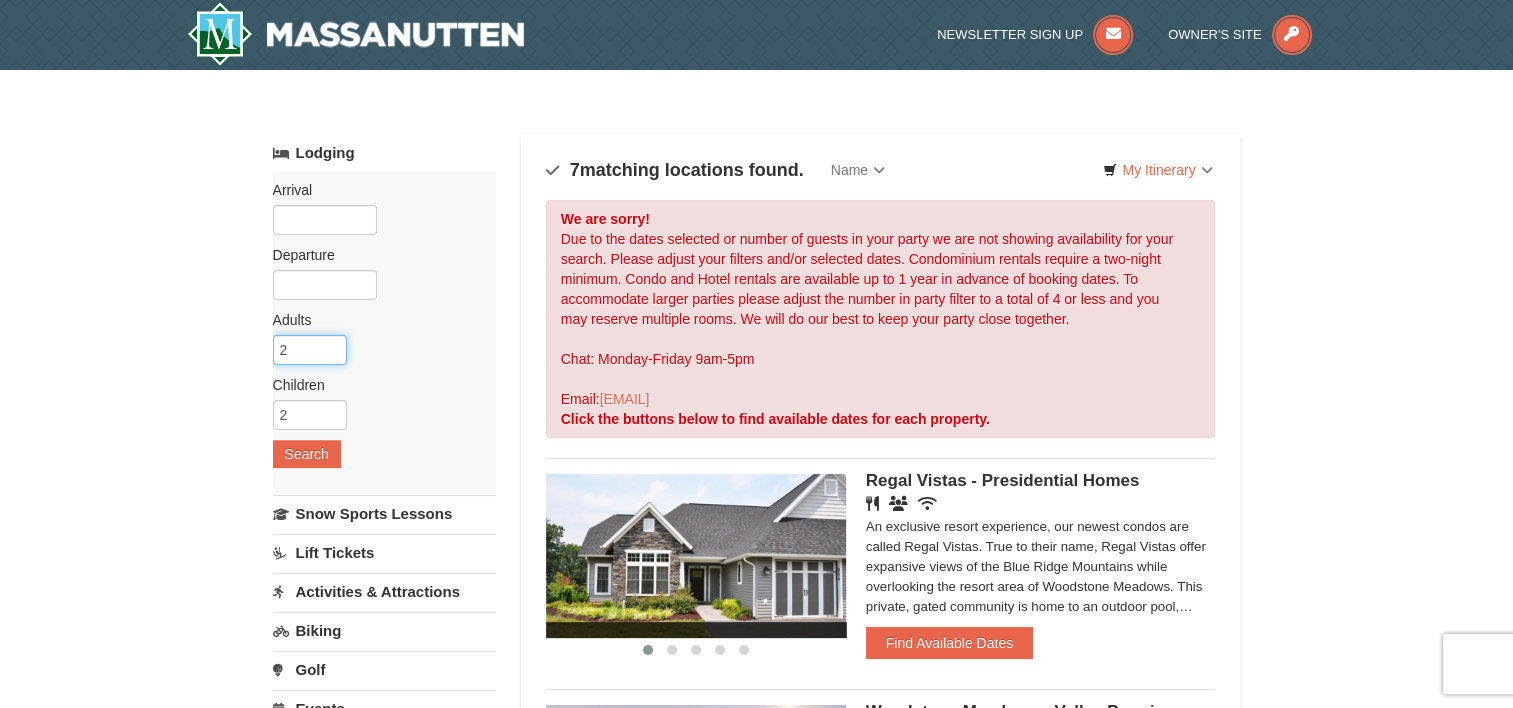 type on "2" 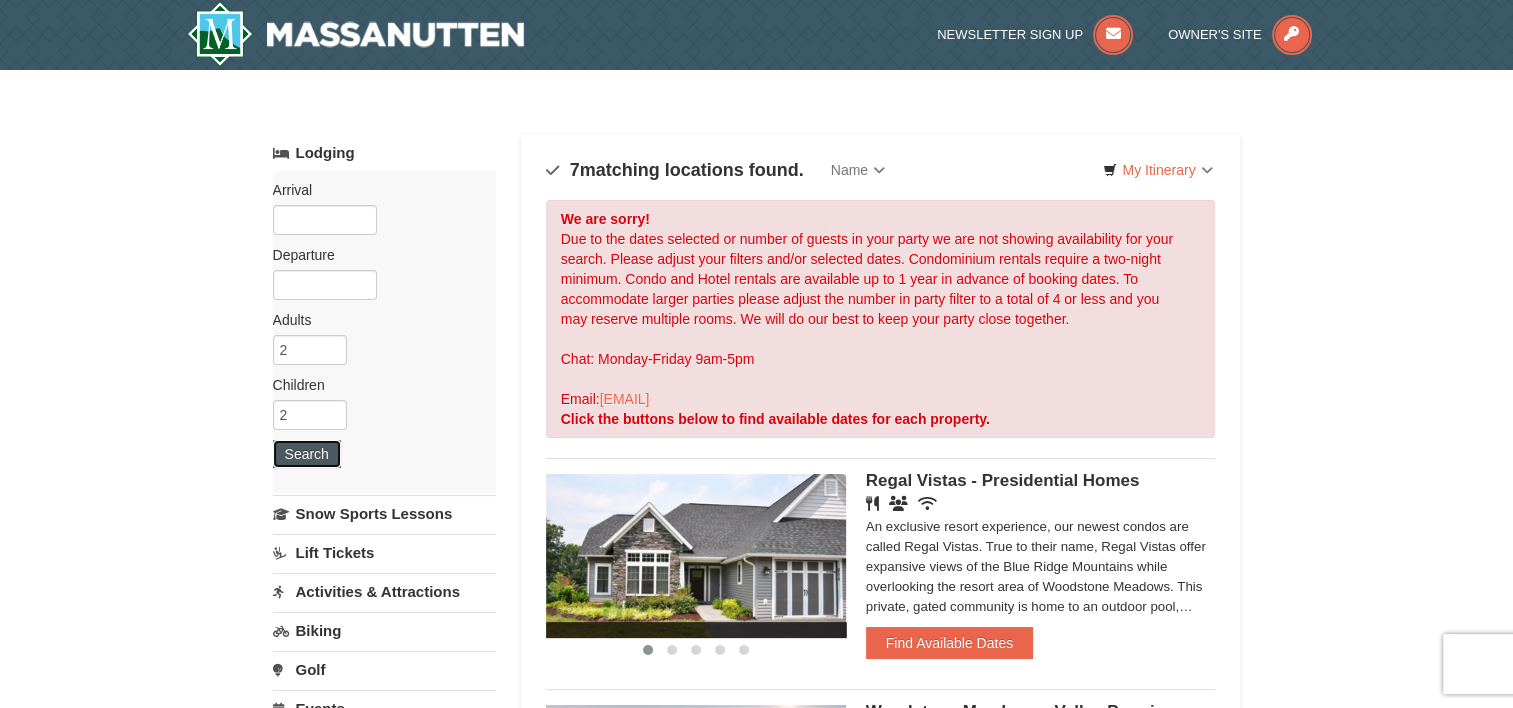 click on "Search" at bounding box center [307, 454] 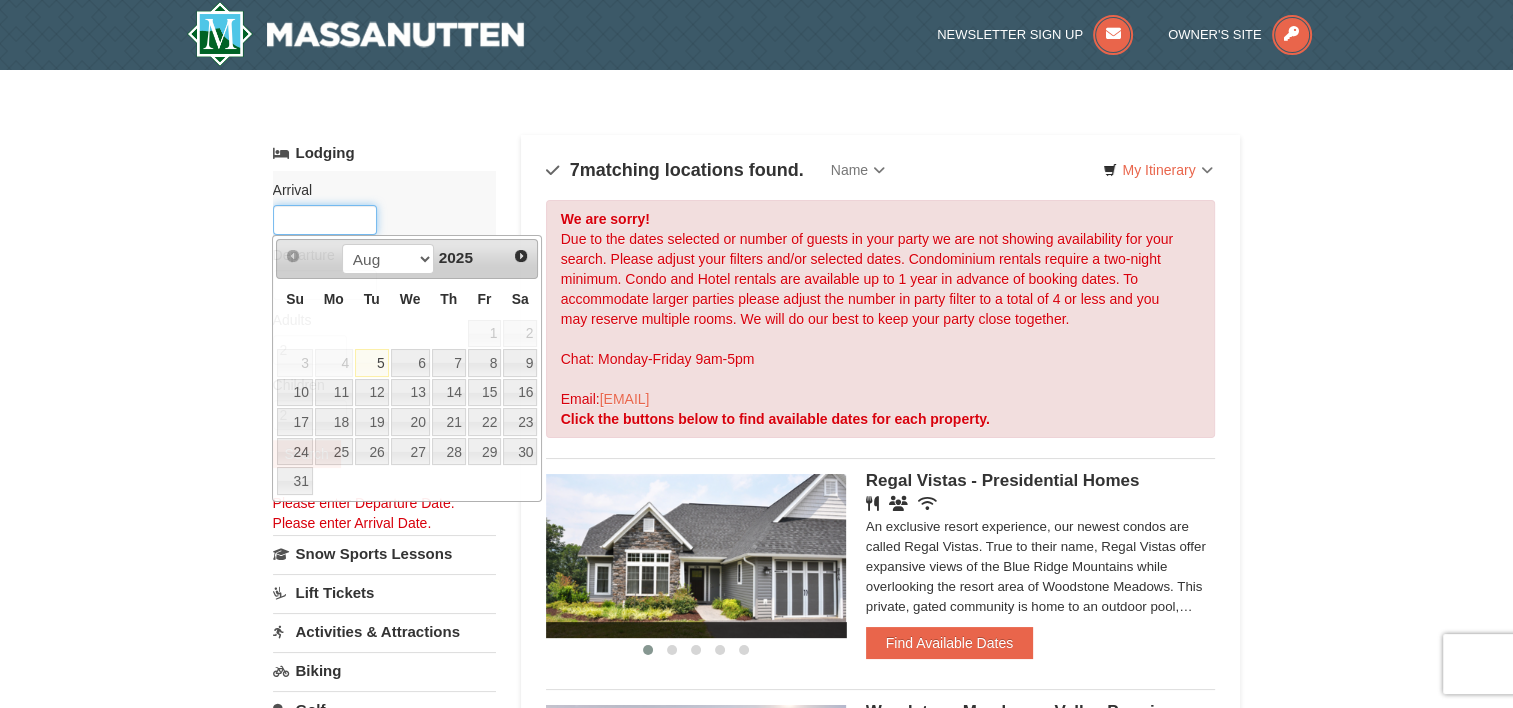 click at bounding box center [325, 220] 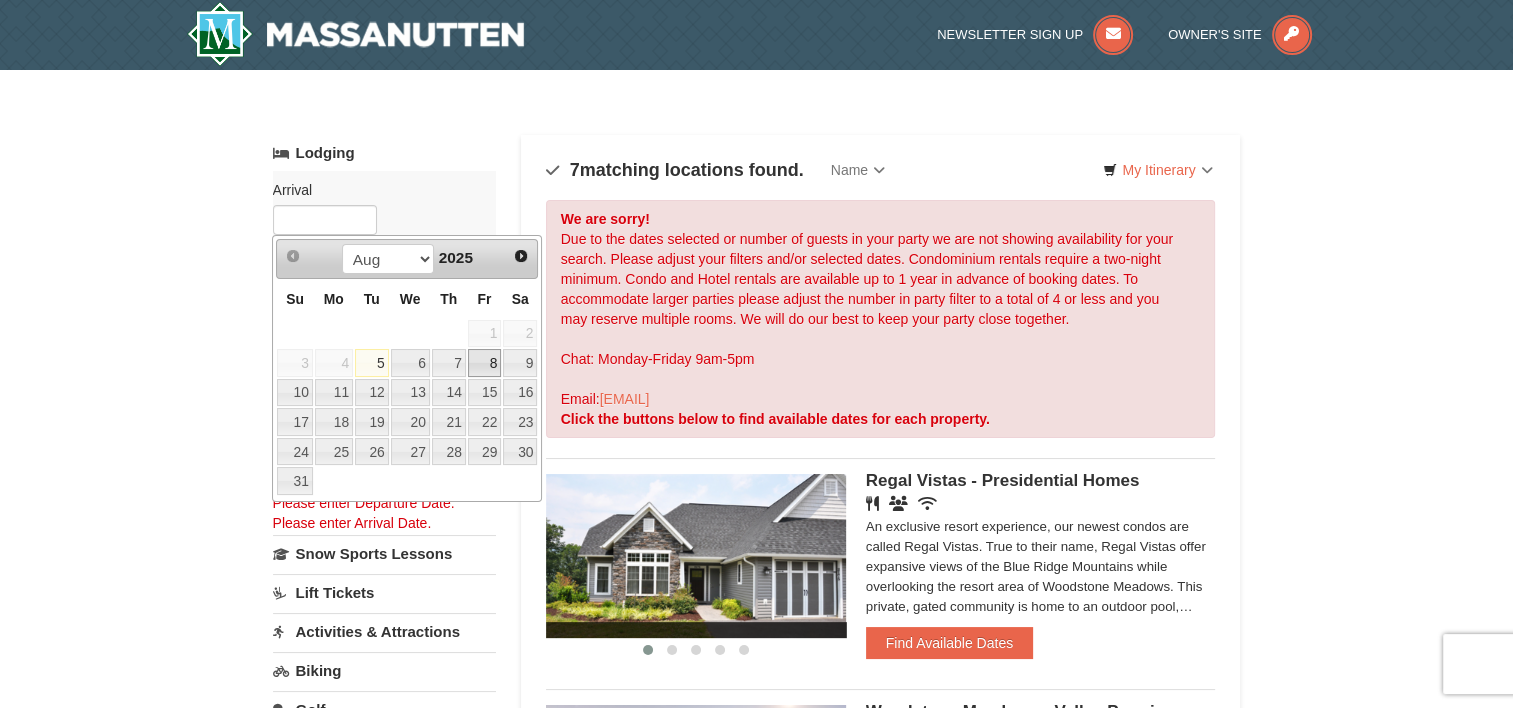 click on "8" at bounding box center [485, 363] 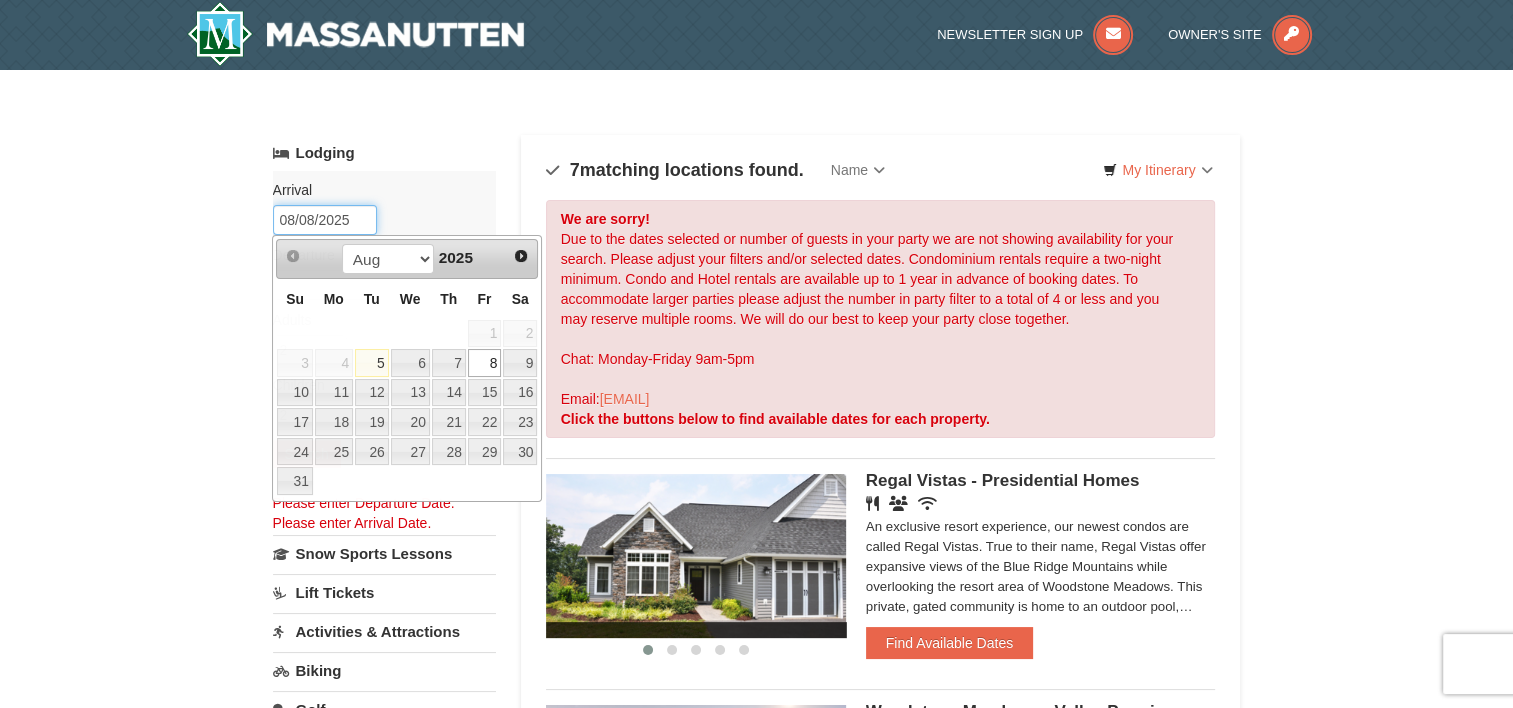 click on "08/08/2025" at bounding box center [325, 220] 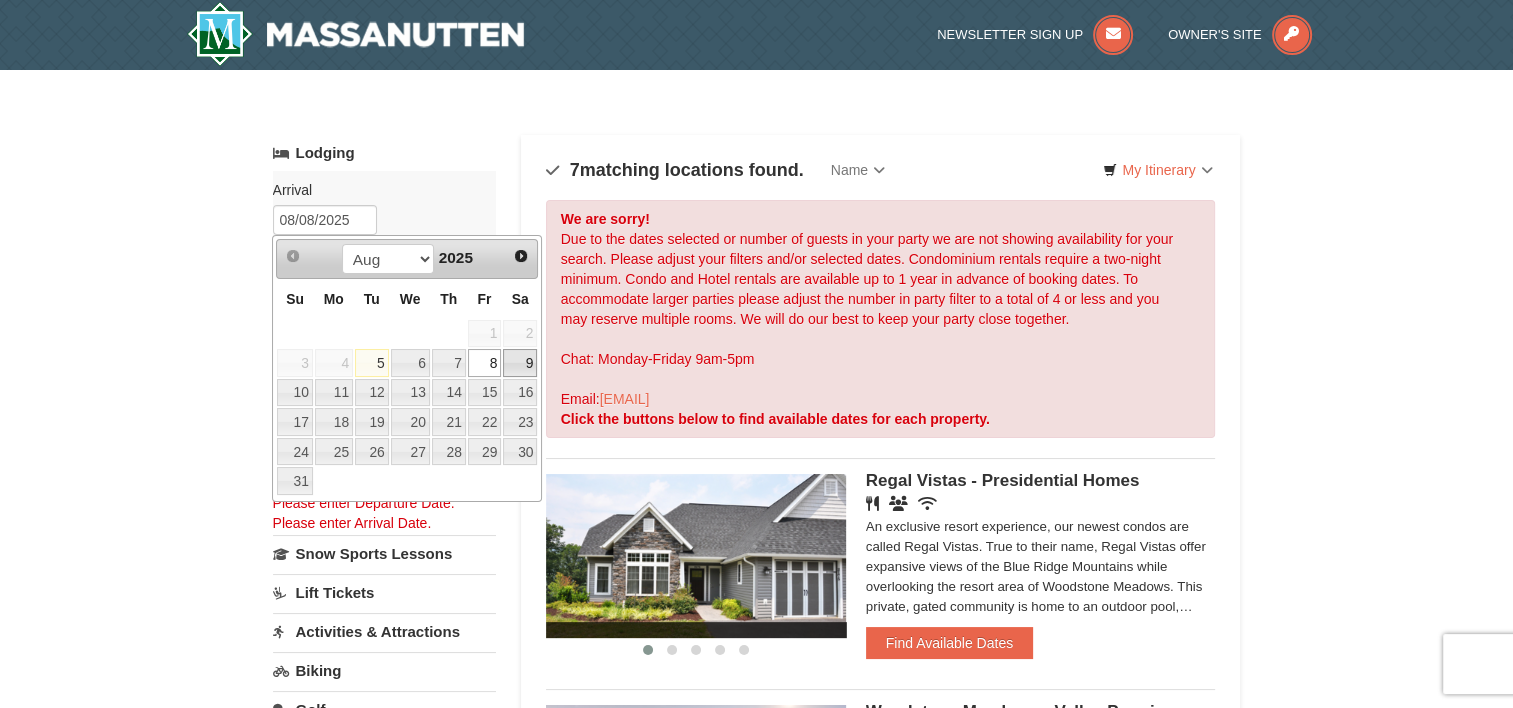 click on "9" at bounding box center [520, 363] 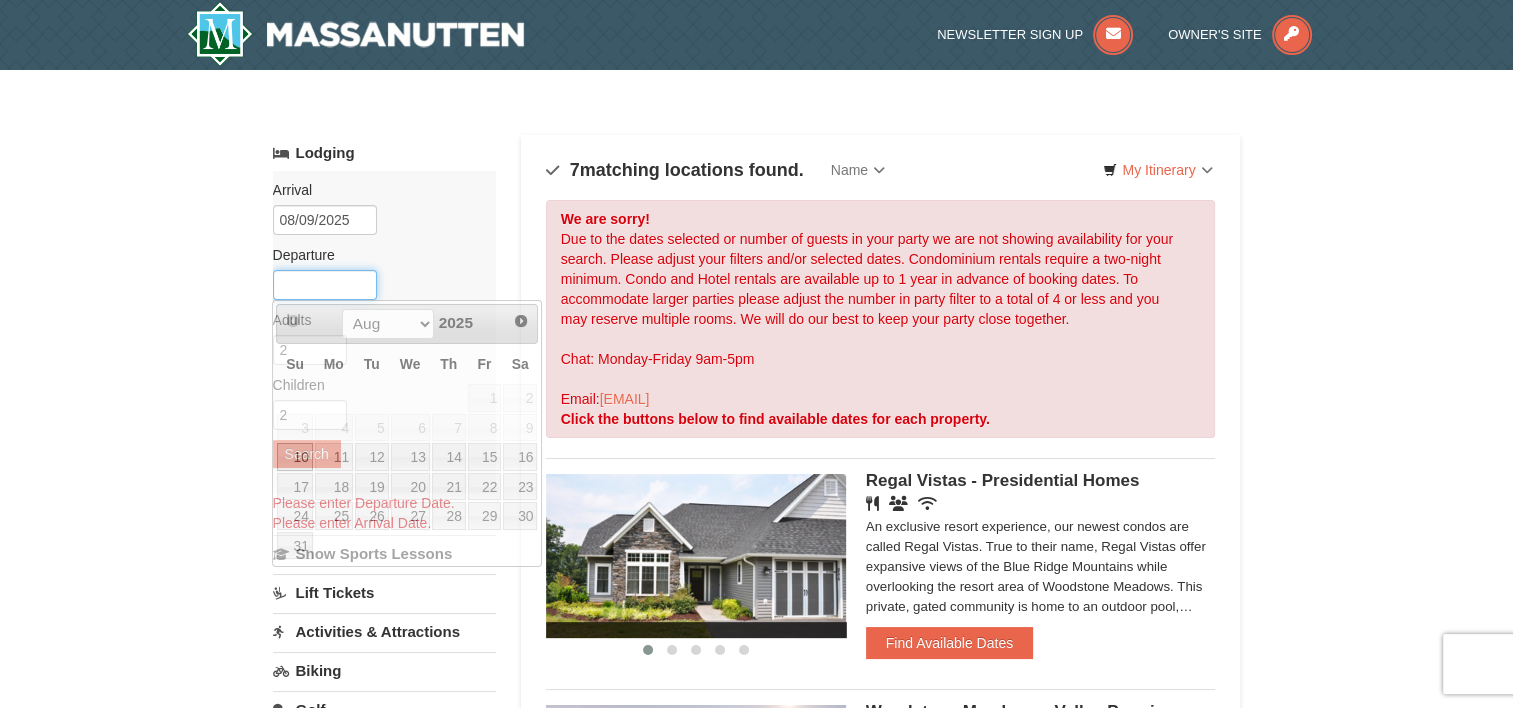click at bounding box center (325, 285) 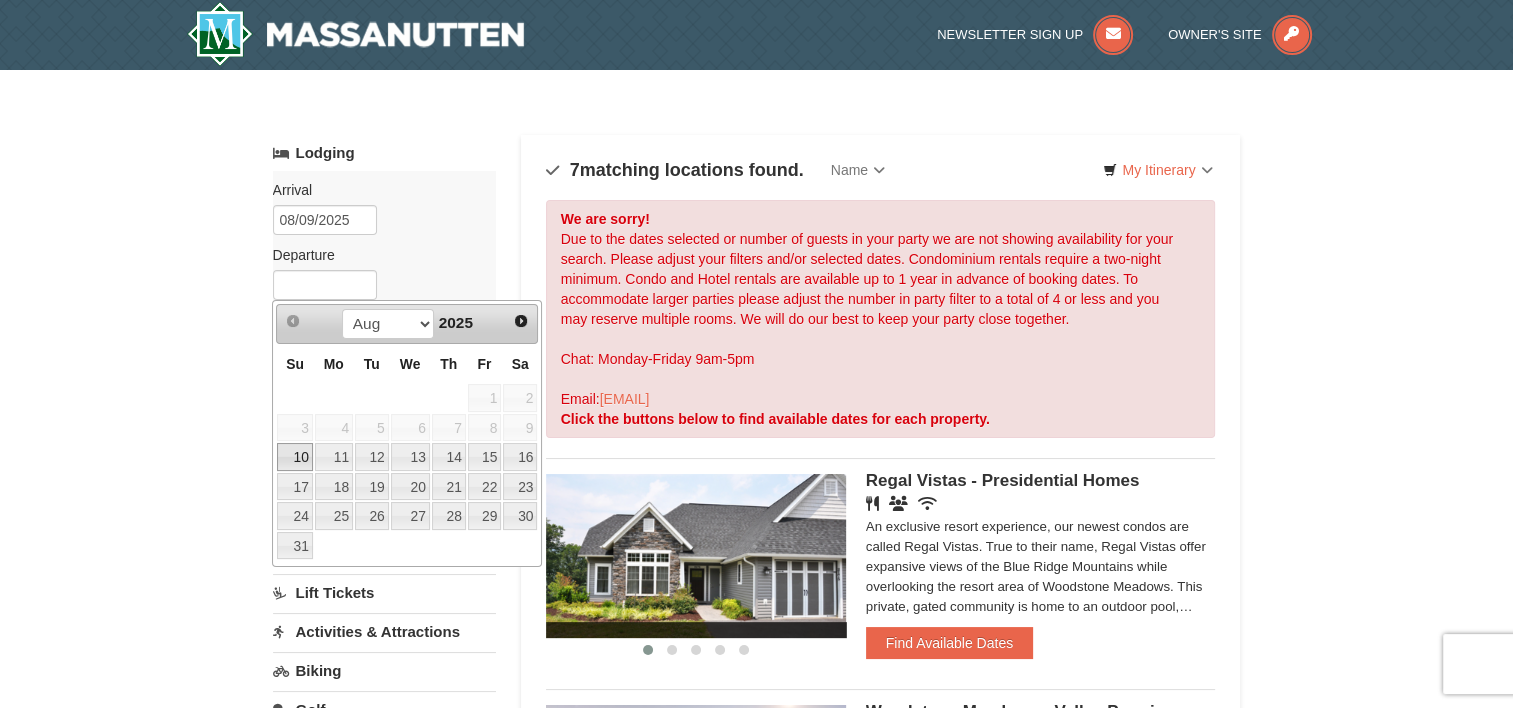 click on "10" at bounding box center [294, 457] 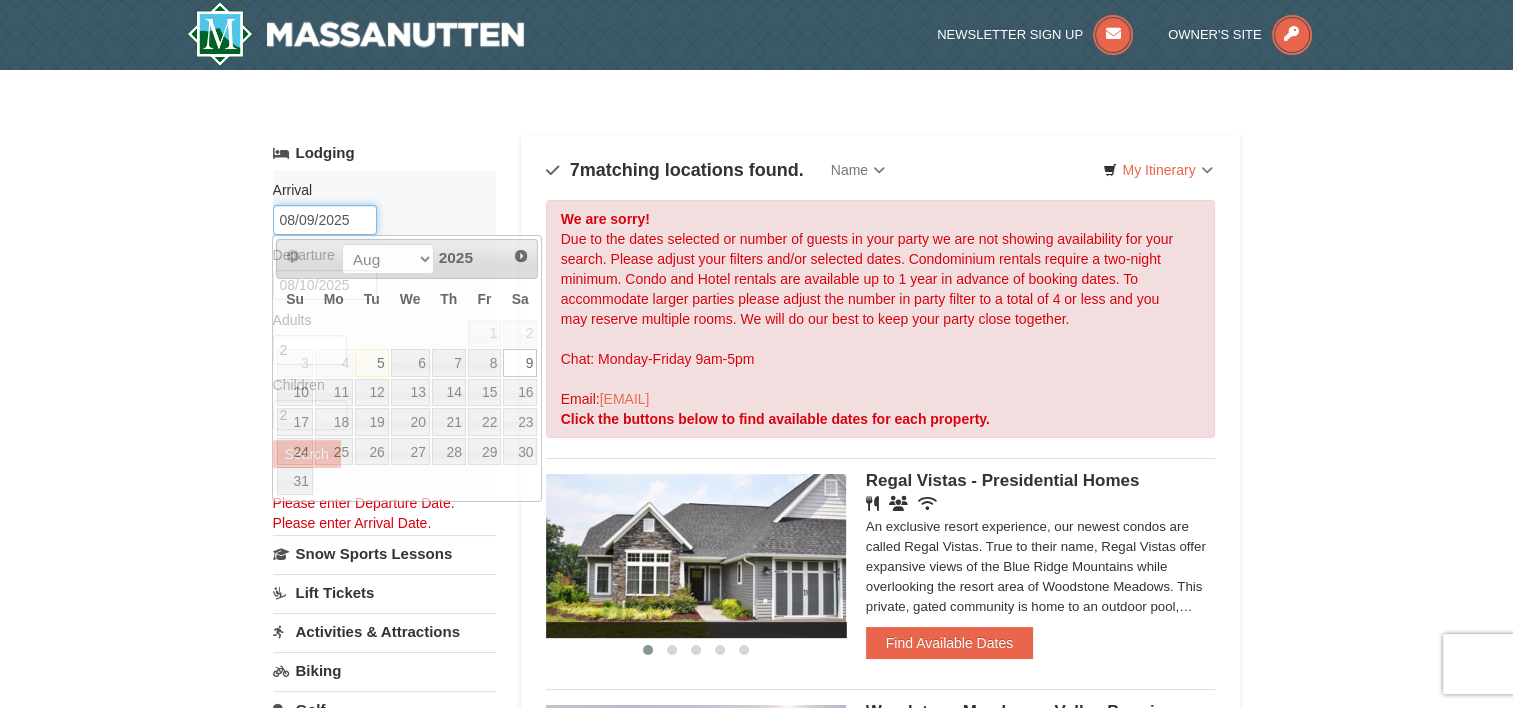 click on "08/09/2025" at bounding box center (325, 220) 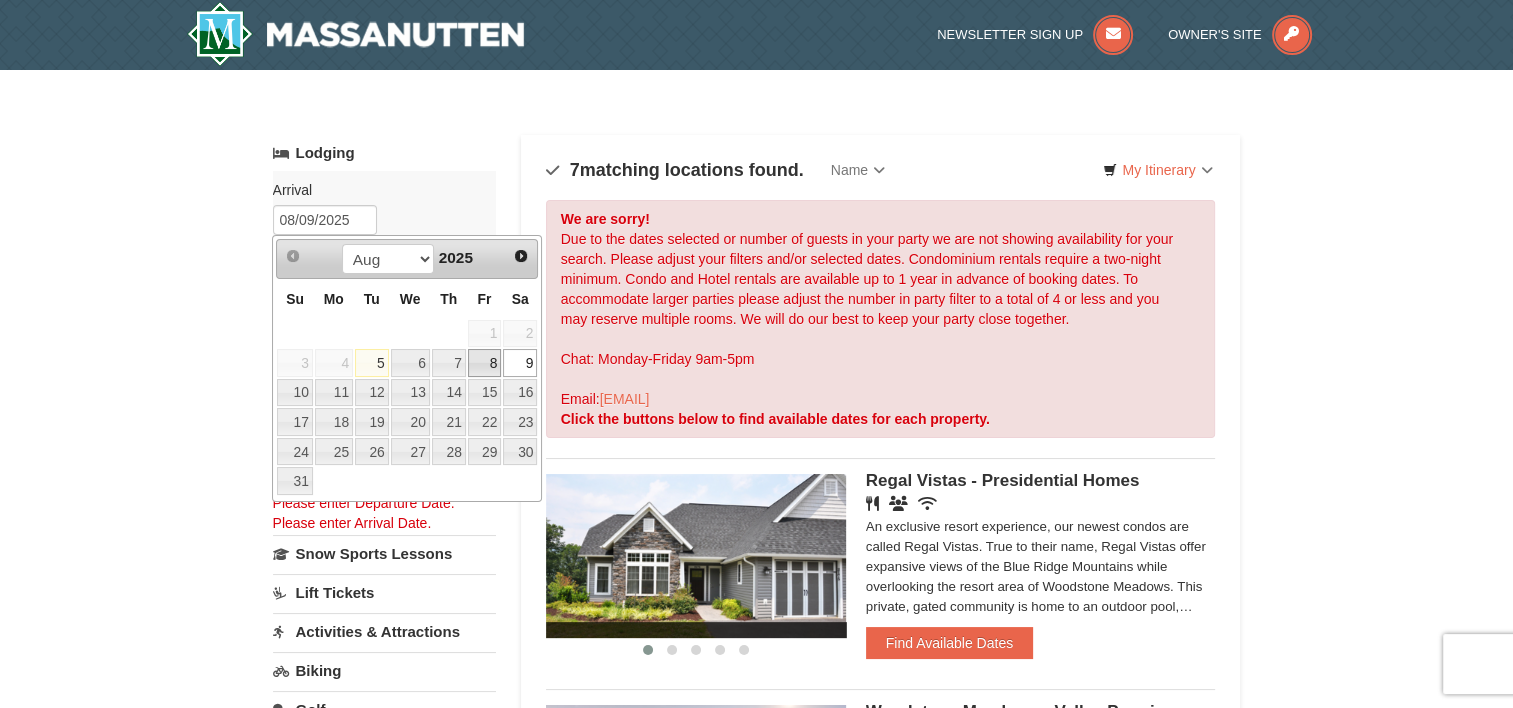 click on "8" at bounding box center [485, 363] 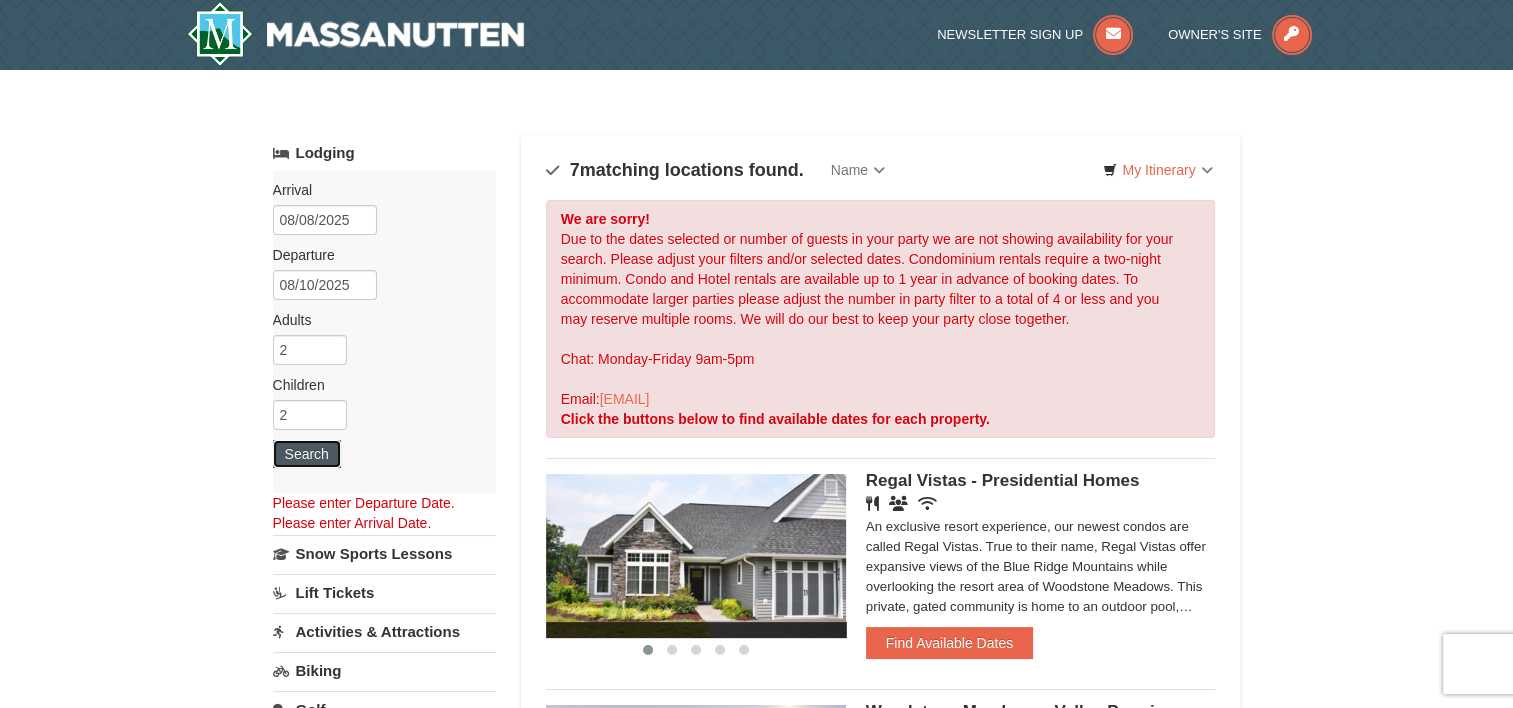 click on "Search" at bounding box center [307, 454] 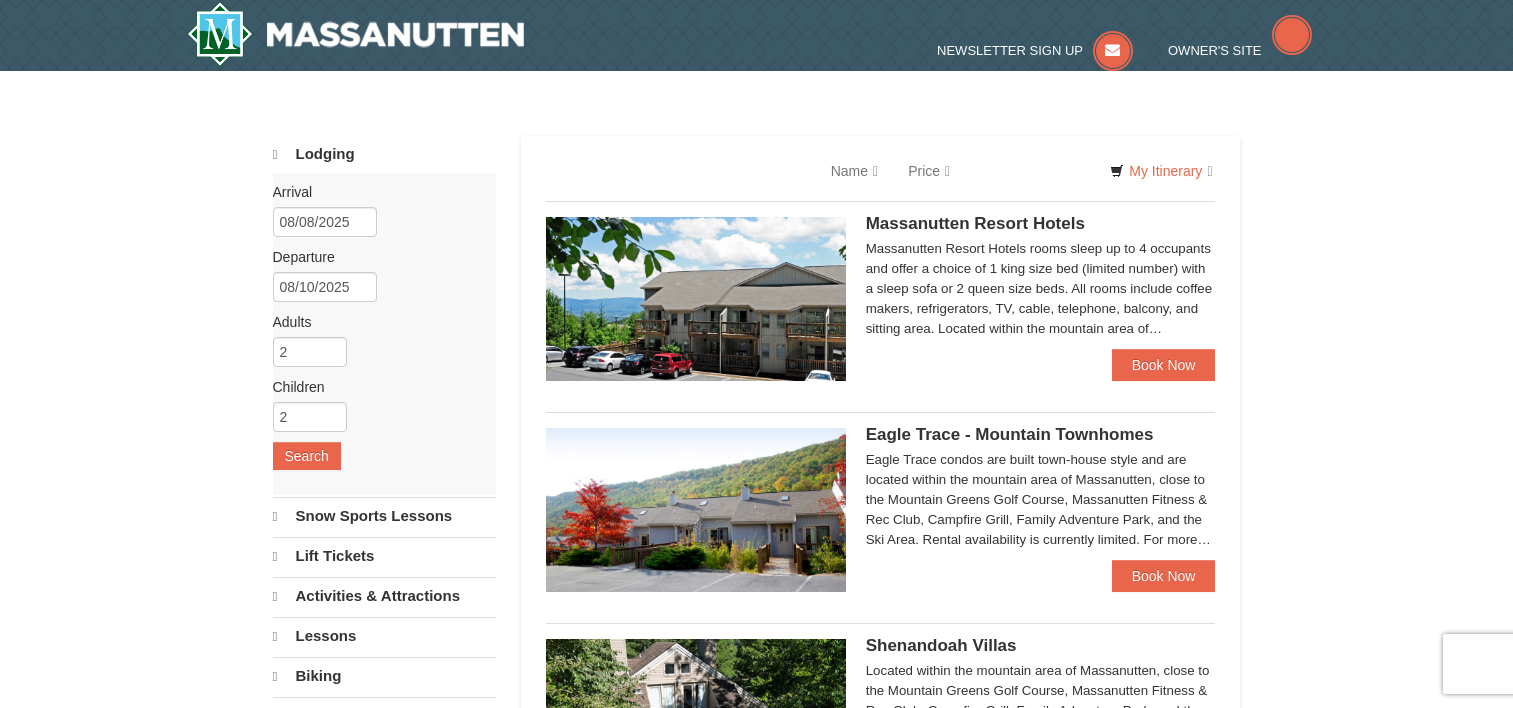 scroll, scrollTop: 0, scrollLeft: 0, axis: both 